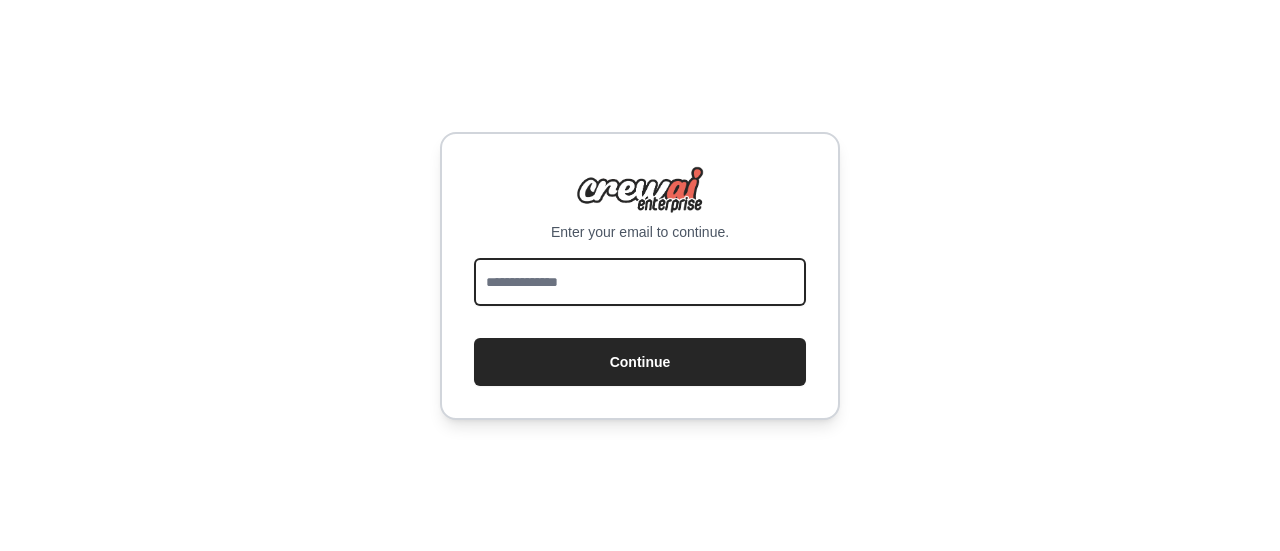 click at bounding box center [640, 282] 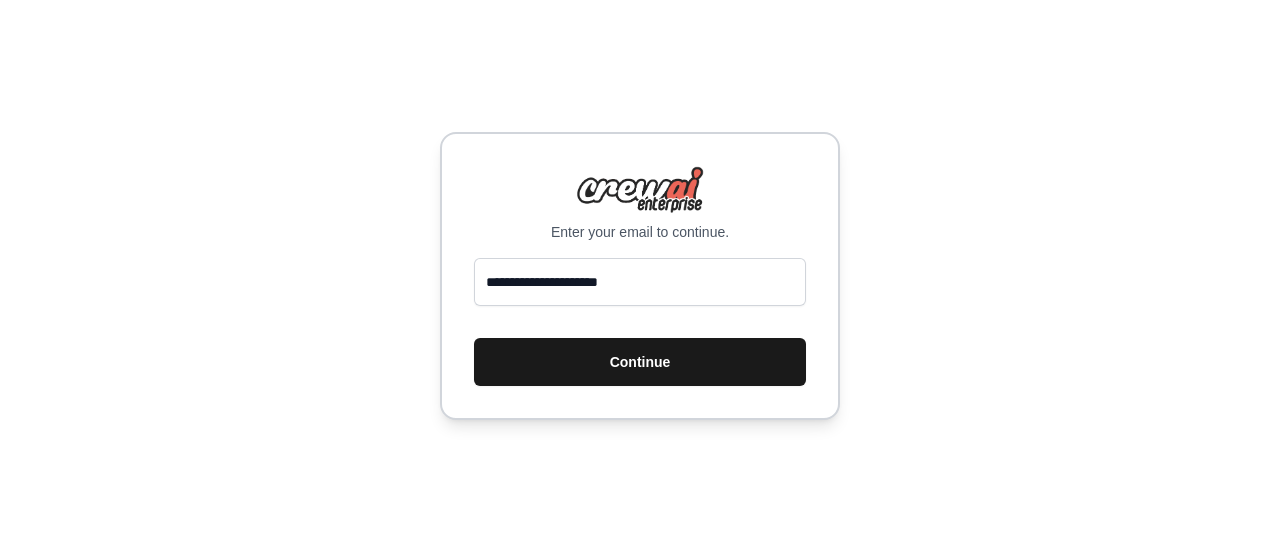 click on "Continue" at bounding box center (640, 362) 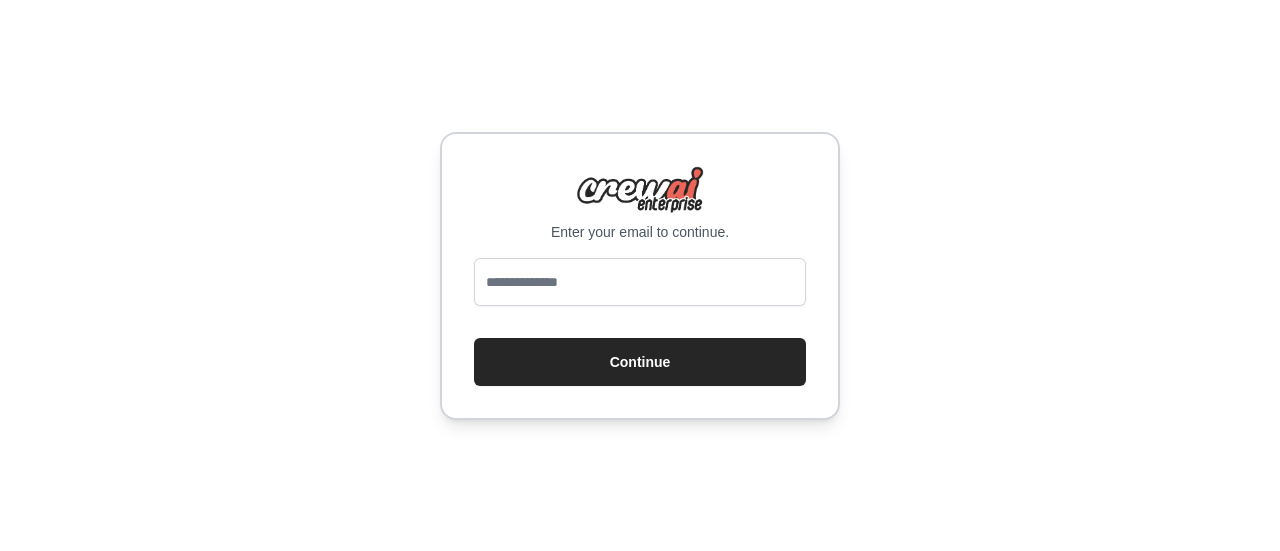 scroll, scrollTop: 0, scrollLeft: 0, axis: both 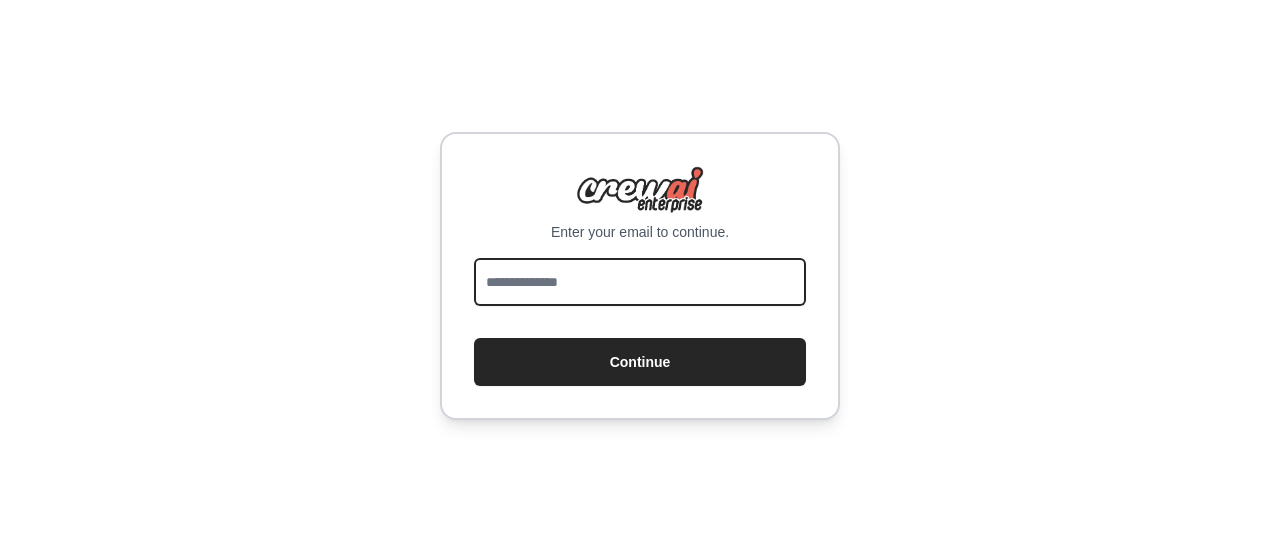 click at bounding box center [640, 282] 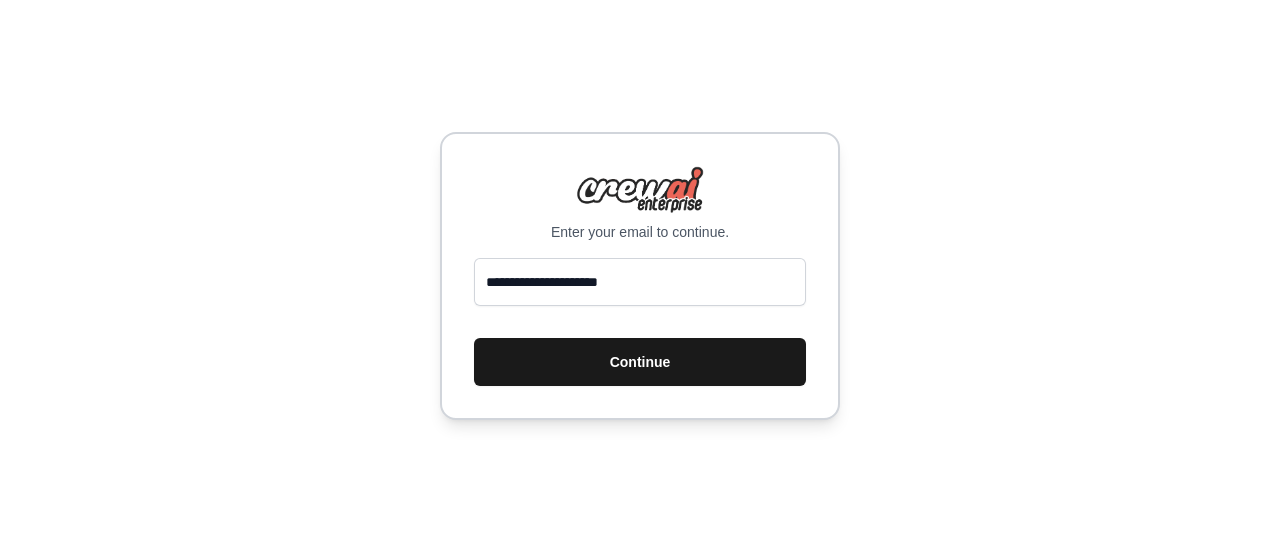 click on "Continue" at bounding box center (640, 362) 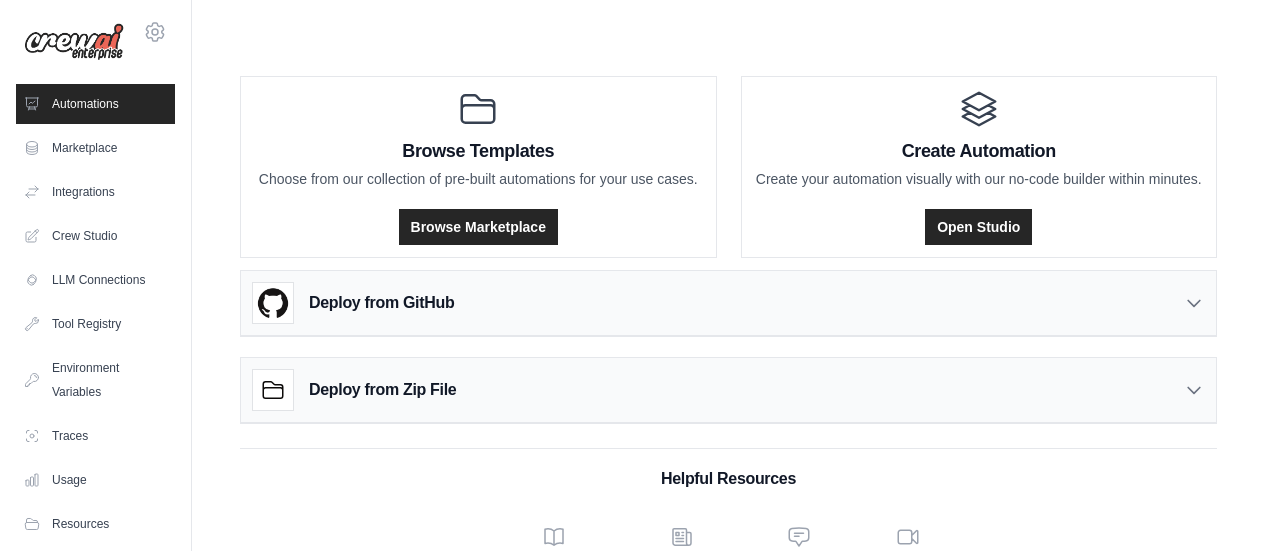 scroll, scrollTop: 0, scrollLeft: 0, axis: both 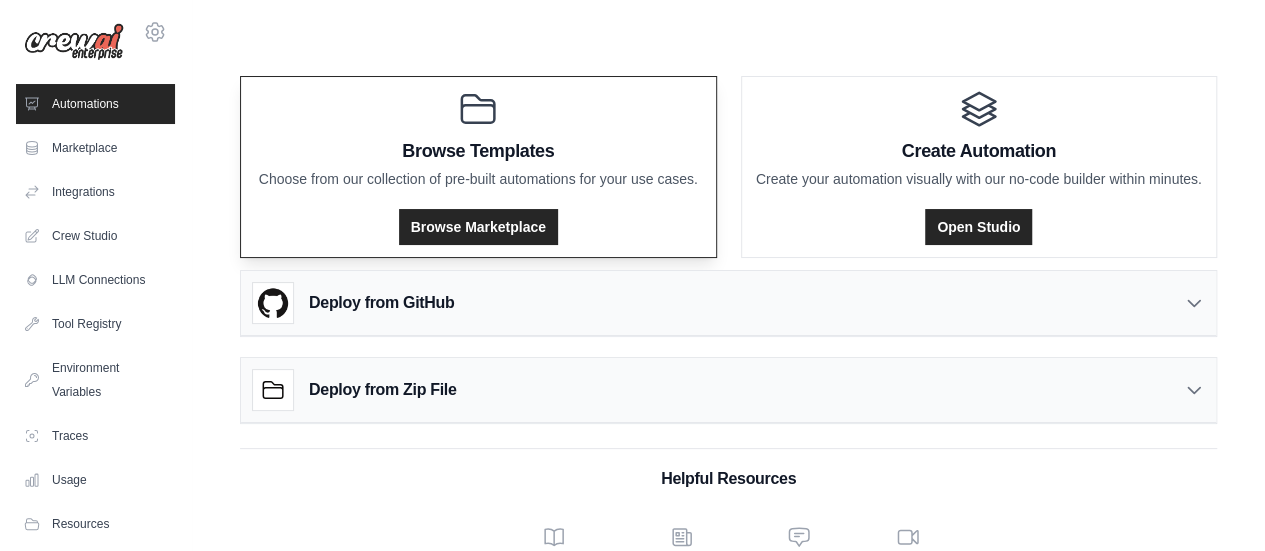 click on "Choose from our collection of pre-built automations for your use
cases." at bounding box center (478, 179) 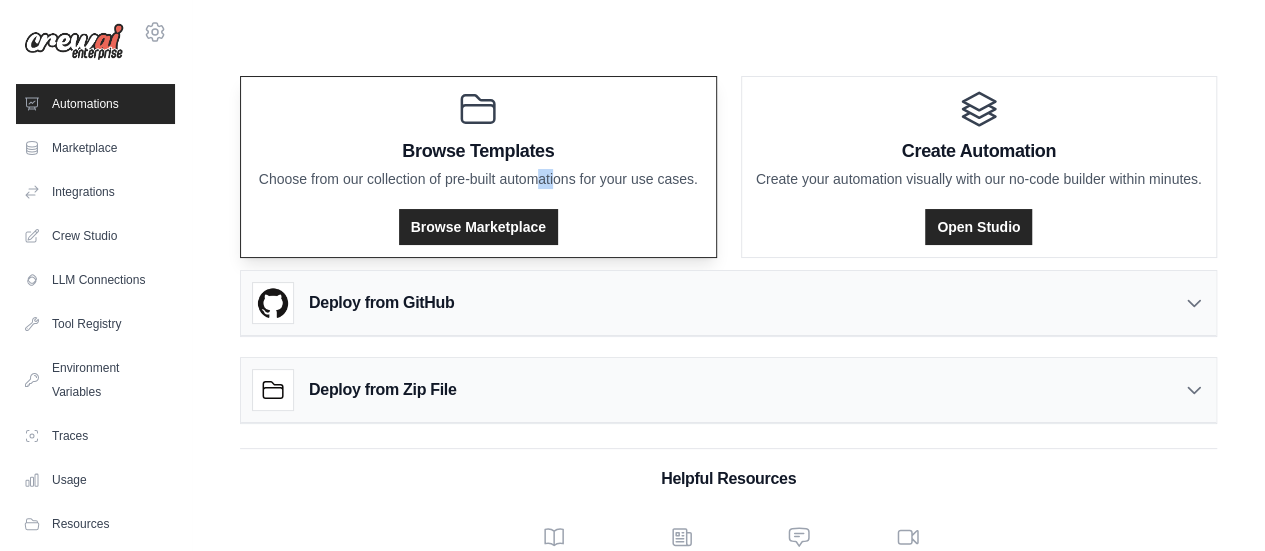 click on "Choose from our collection of pre-built automations for your use
cases." at bounding box center [478, 179] 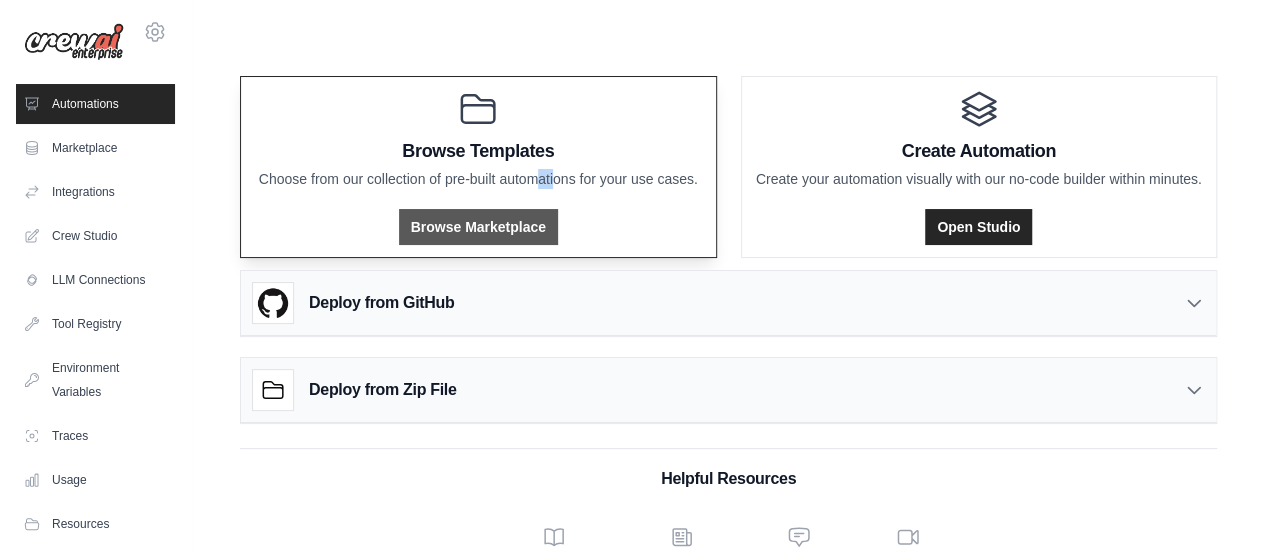 click on "Browse Marketplace" at bounding box center (478, 227) 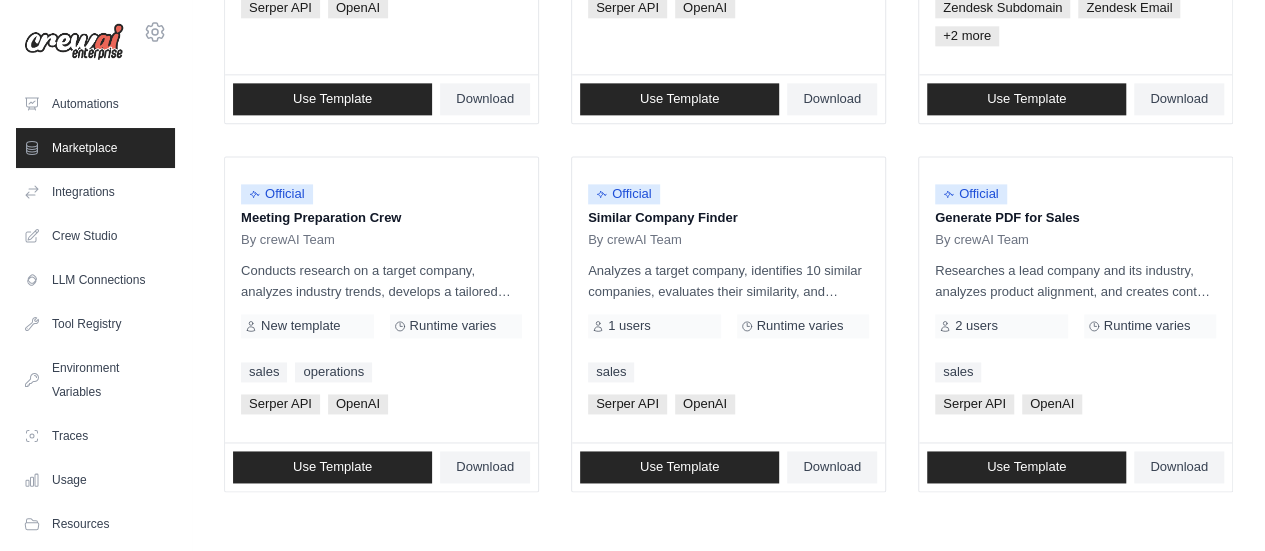 scroll, scrollTop: 1353, scrollLeft: 0, axis: vertical 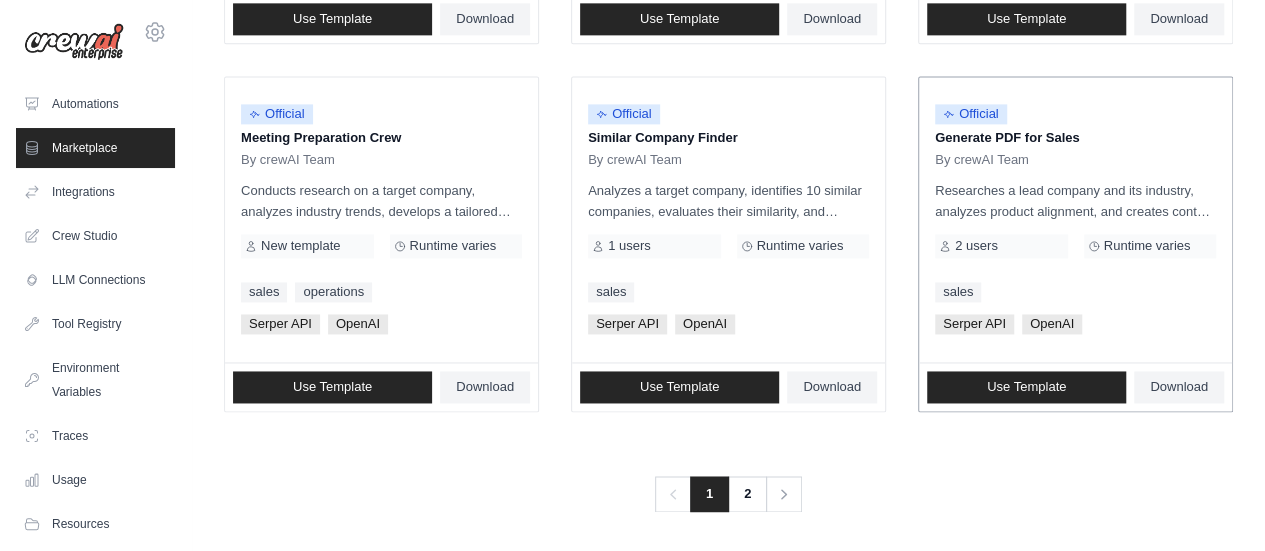 click on "Researches a lead company and its industry, analyzes product alignment, and creates content for a one-page sales PDF. The output includes a lead research report, product analysis, and a concise, structured sales pitch tailored to the lead's needs." at bounding box center (1075, 201) 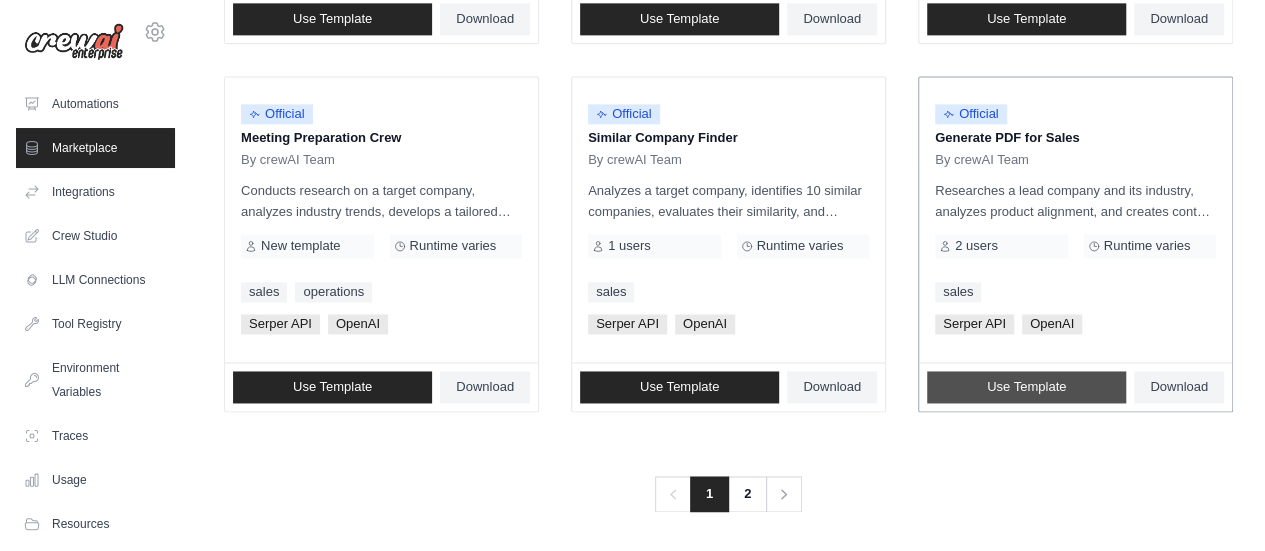 click on "Use Template" at bounding box center (1026, 387) 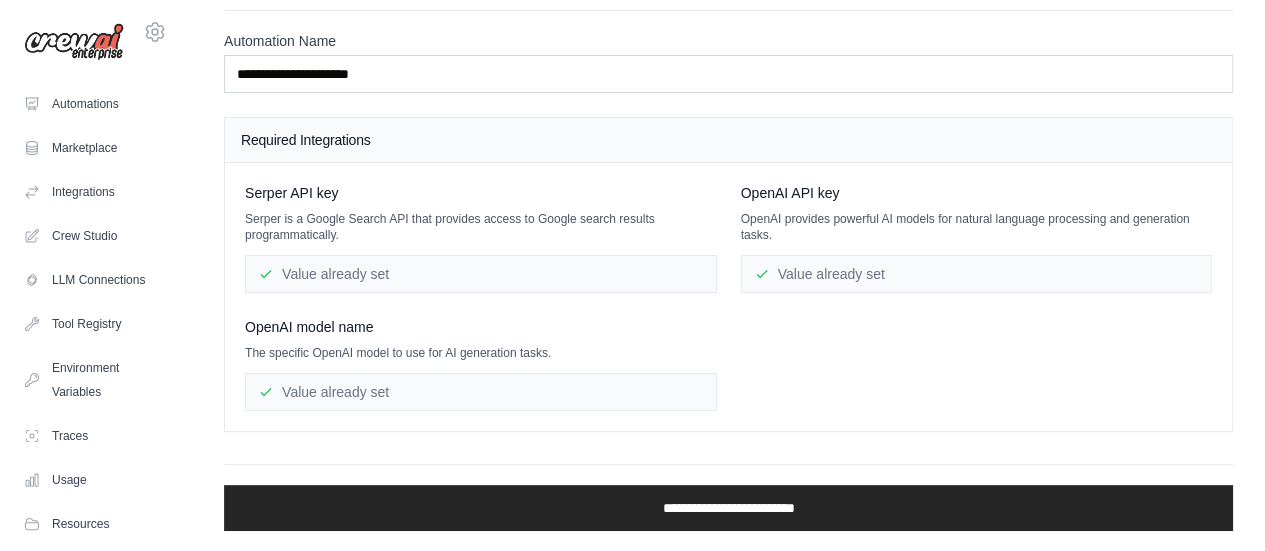 scroll, scrollTop: 0, scrollLeft: 0, axis: both 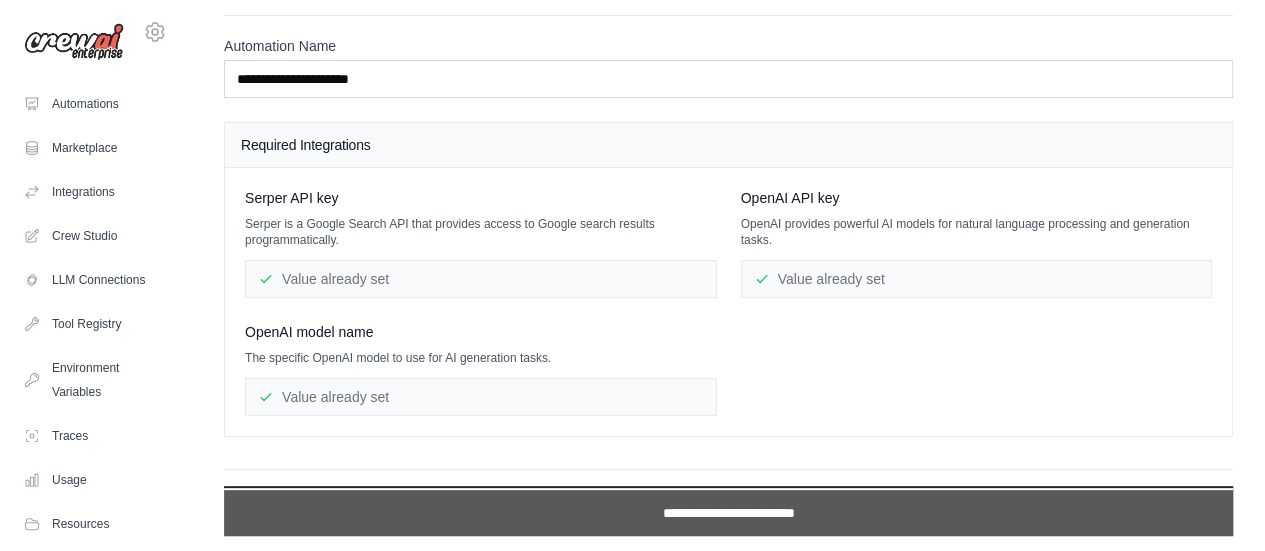 click on "**********" at bounding box center (728, 513) 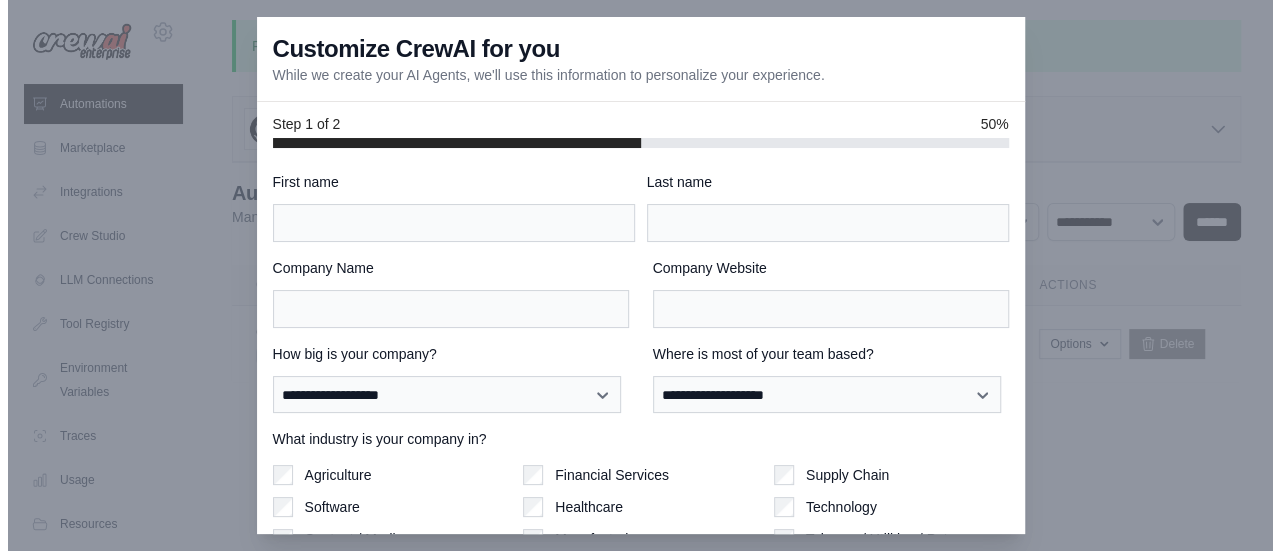 scroll, scrollTop: 0, scrollLeft: 0, axis: both 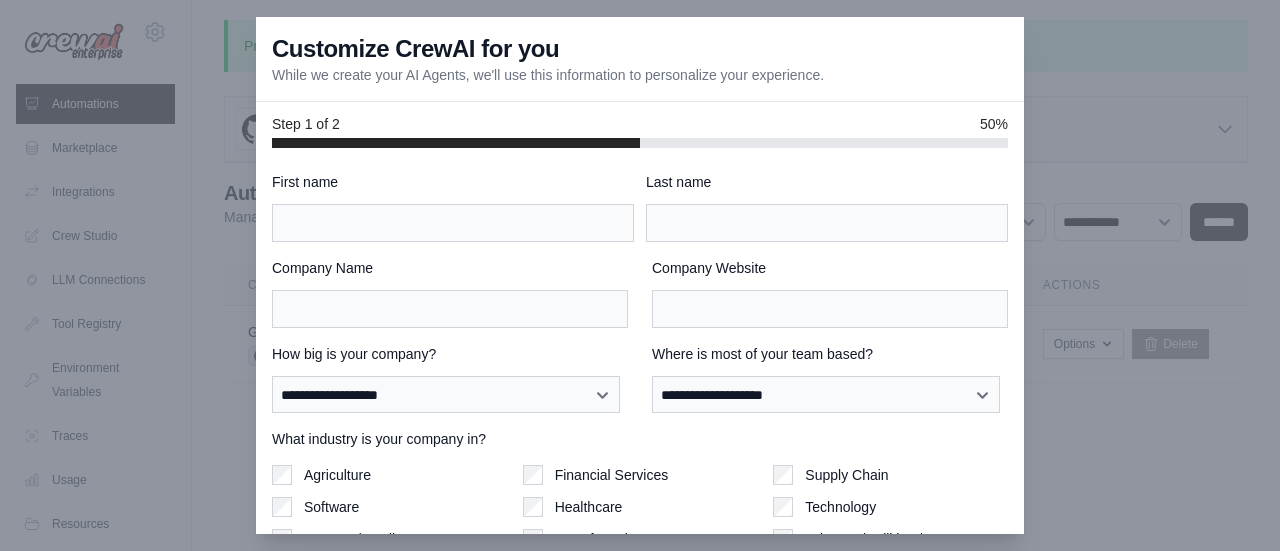 click at bounding box center (640, 275) 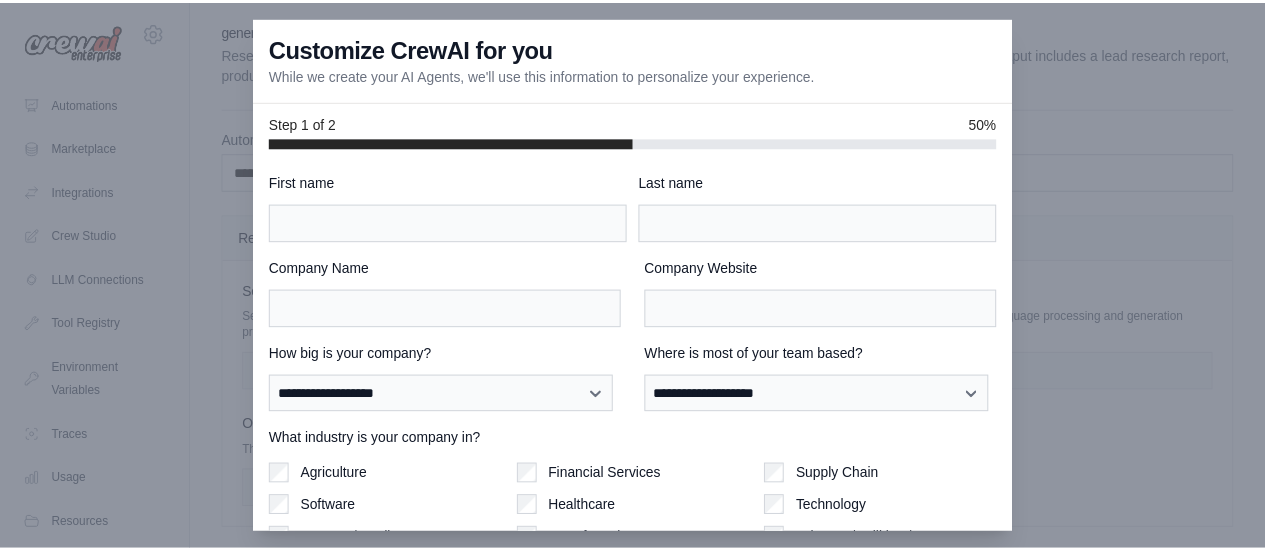 scroll, scrollTop: 93, scrollLeft: 0, axis: vertical 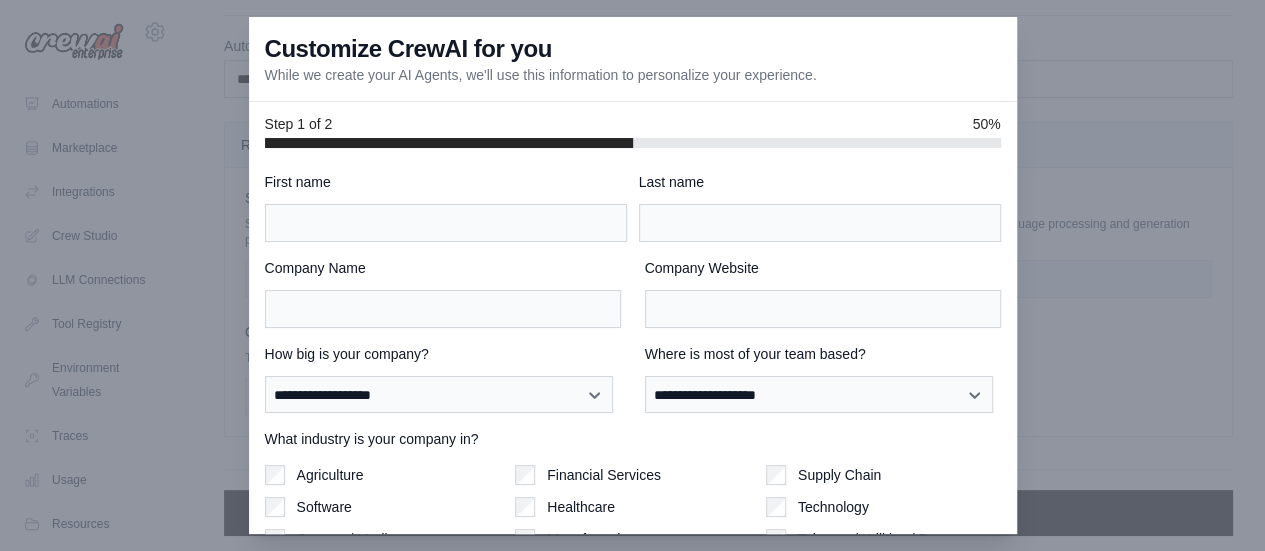 click at bounding box center [632, 275] 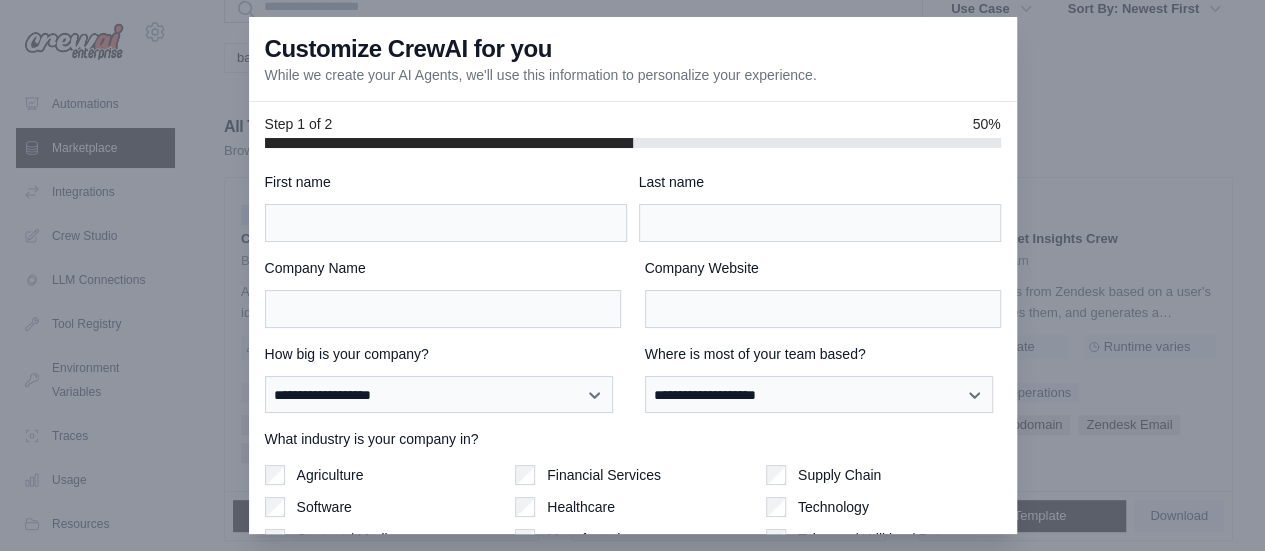 scroll, scrollTop: 1353, scrollLeft: 0, axis: vertical 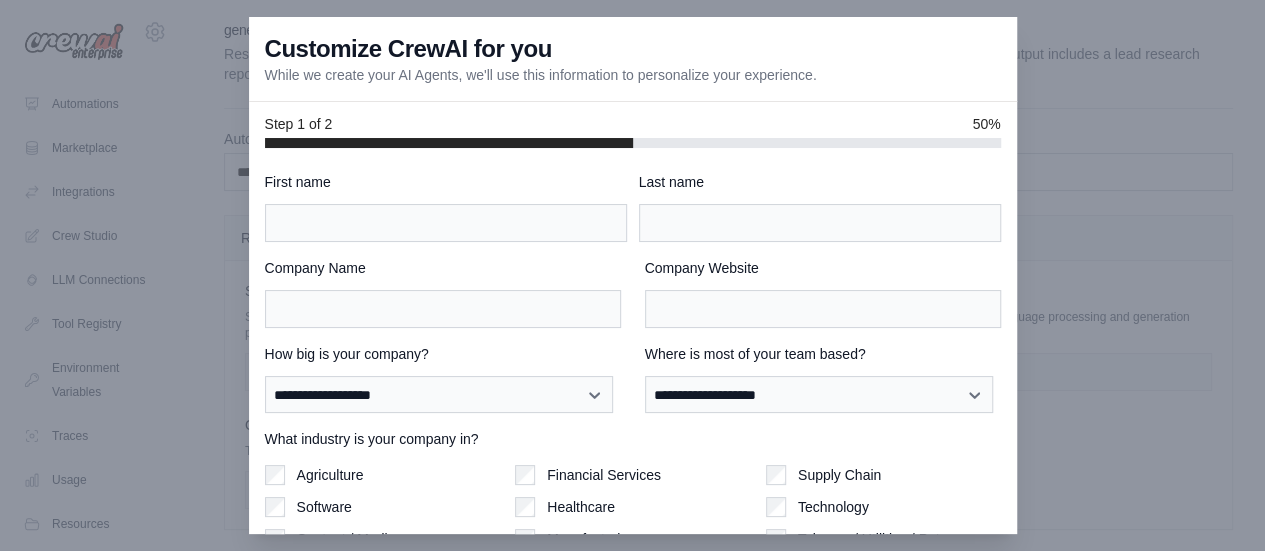 click on "First name" at bounding box center (446, 207) 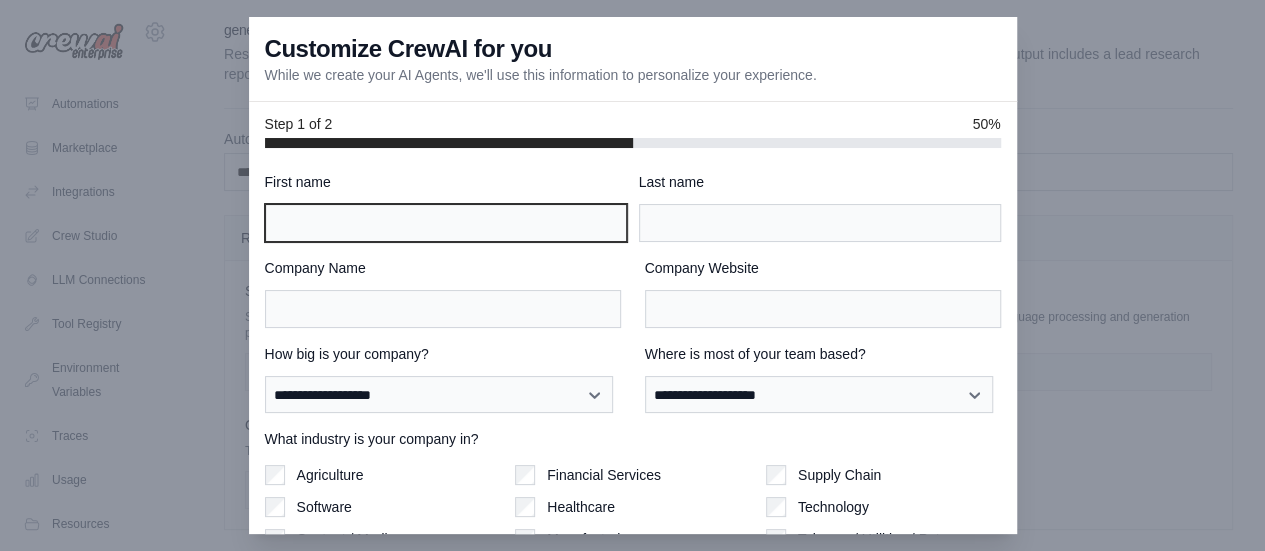 click on "First name" at bounding box center [446, 223] 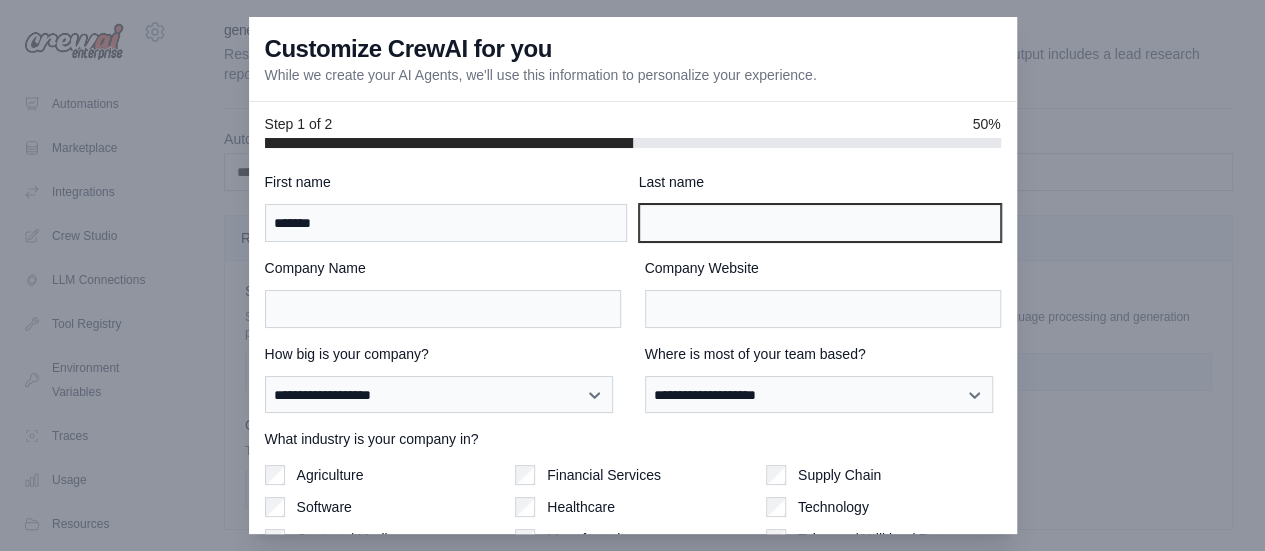 type on "*****" 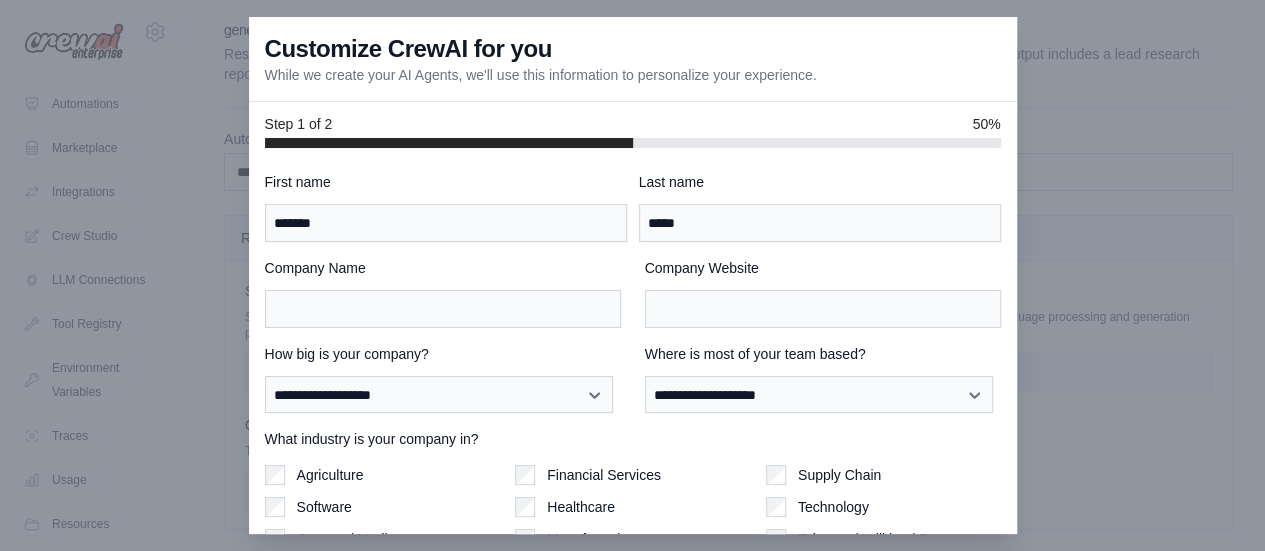 drag, startPoint x: 422, startPoint y: 334, endPoint x: 420, endPoint y: 312, distance: 22.090721 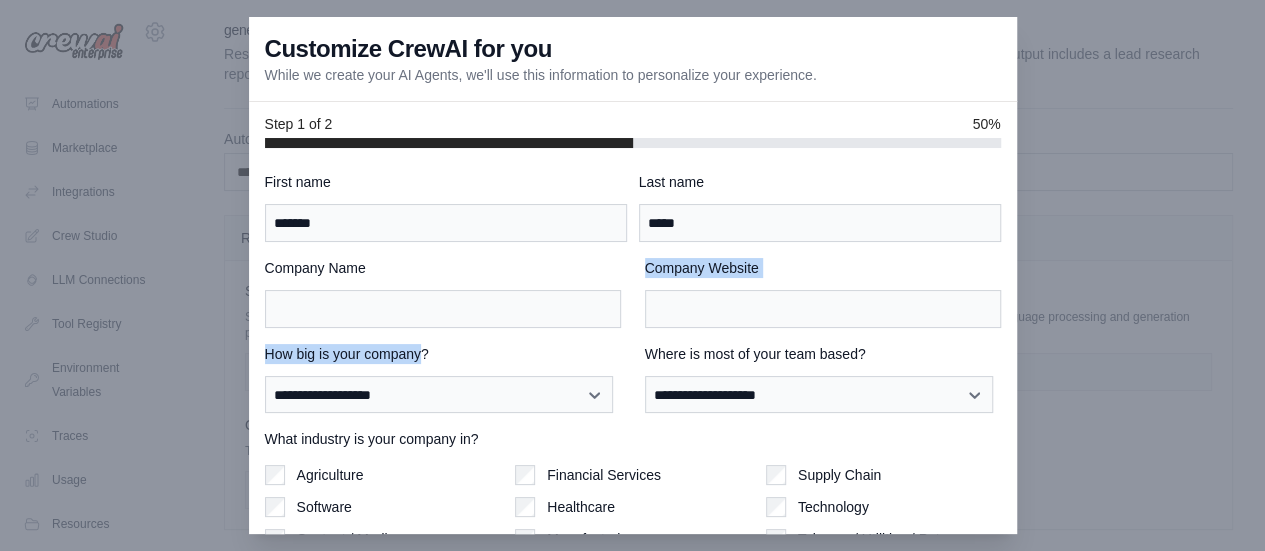 click on "Company Name" at bounding box center [443, 309] 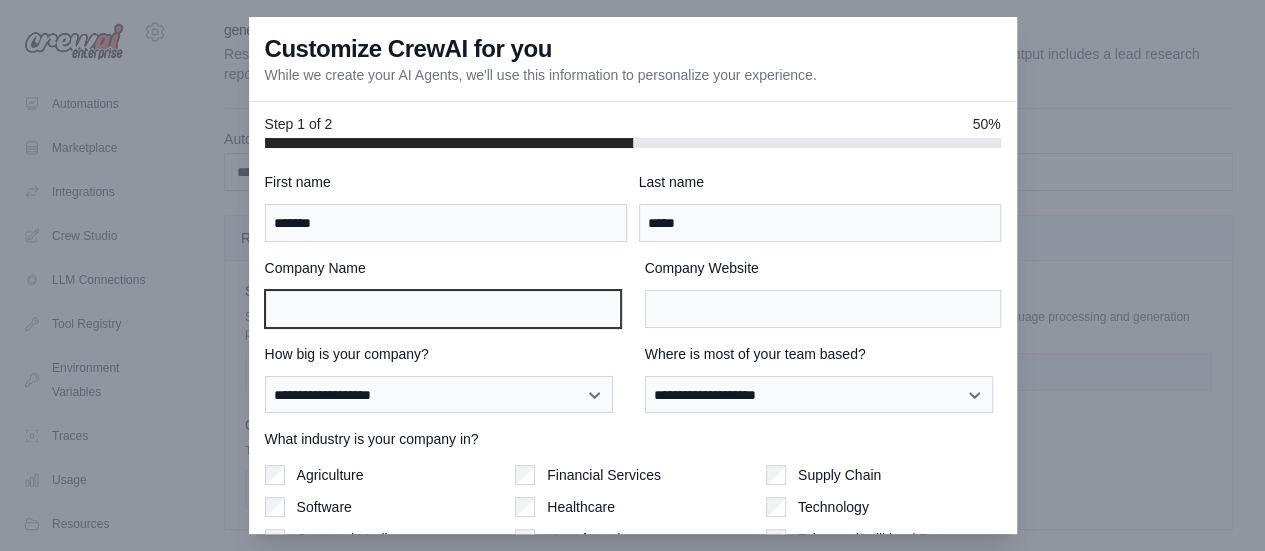 click on "Company Name" at bounding box center [443, 309] 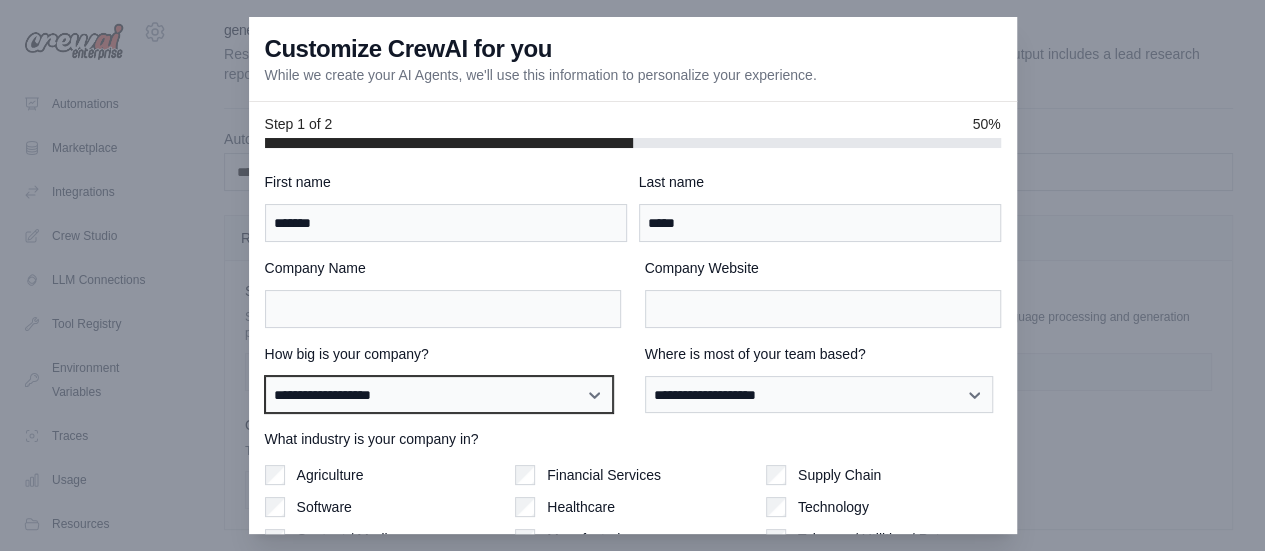 click on "**********" at bounding box center (439, 394) 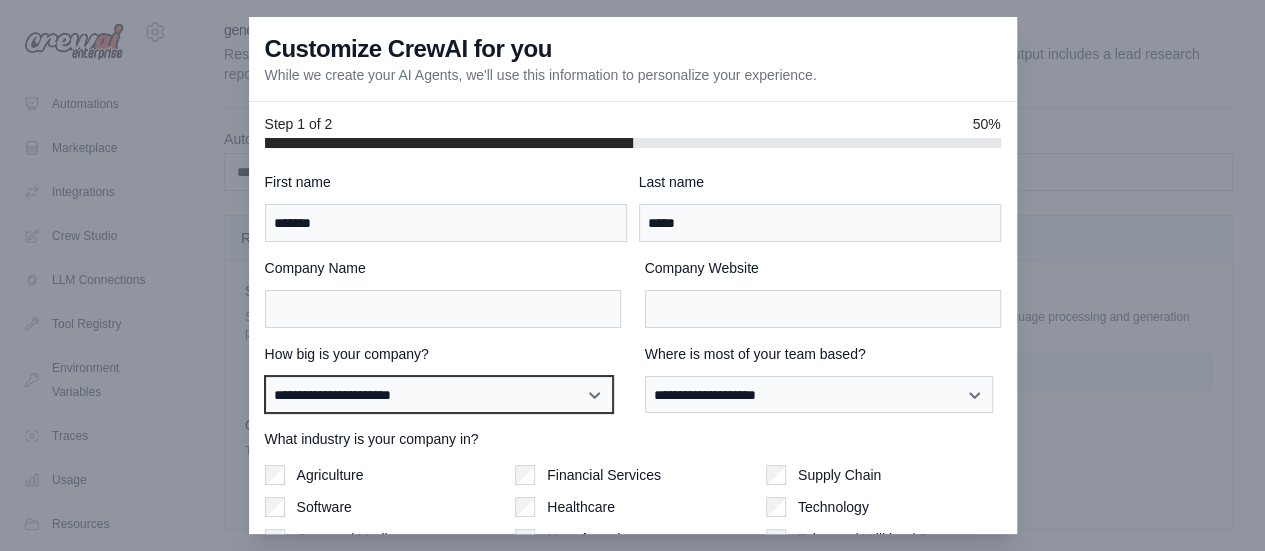 click on "**********" at bounding box center (439, 394) 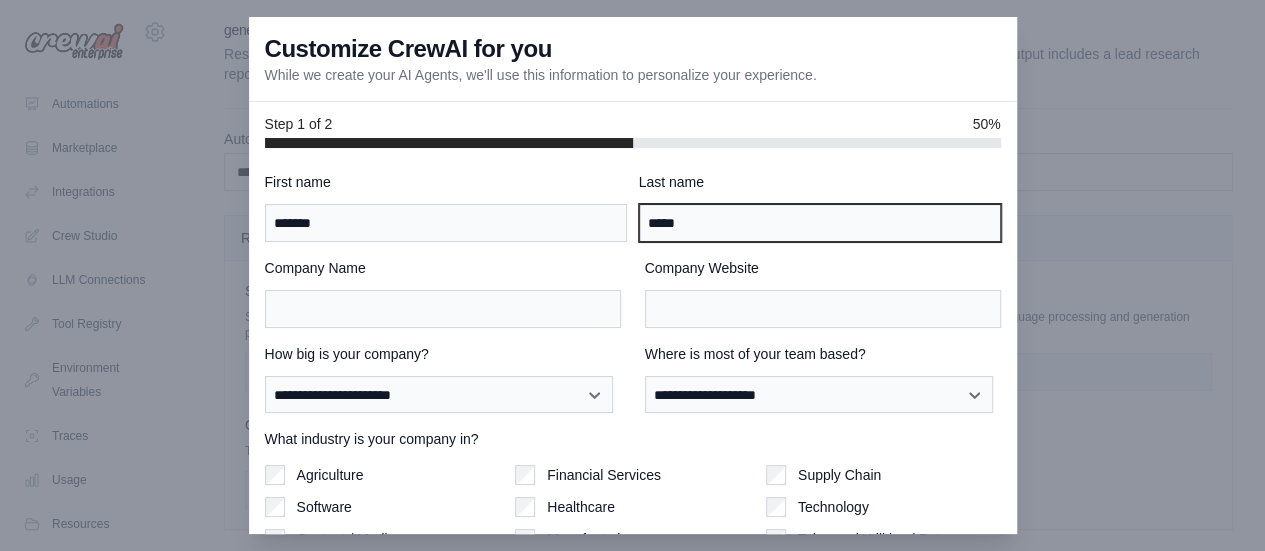 click on "*****" at bounding box center [820, 223] 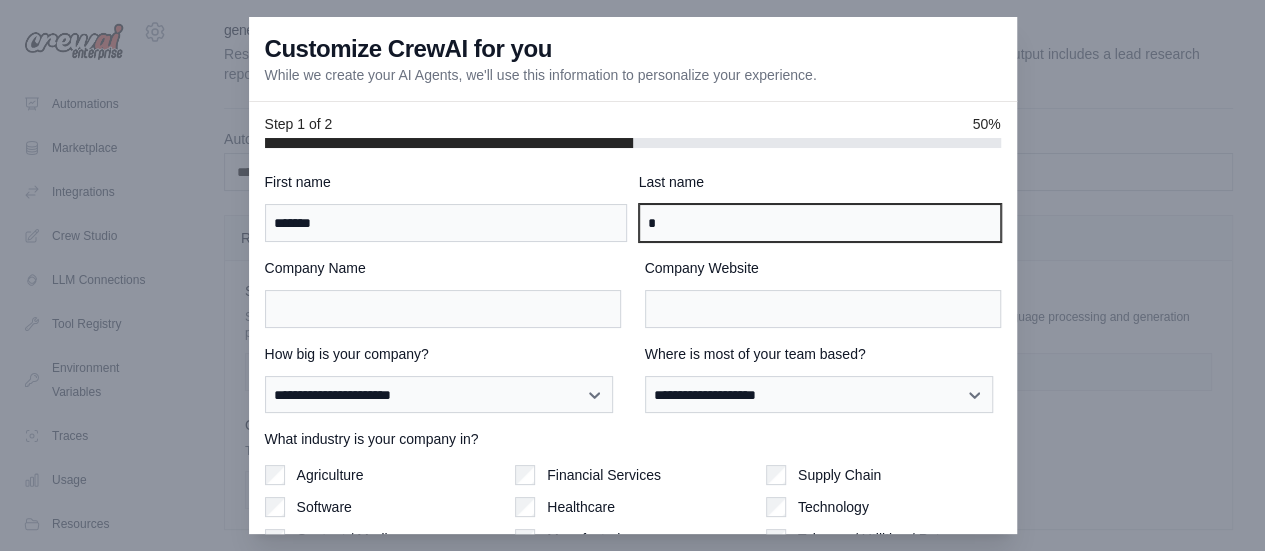 type on "*" 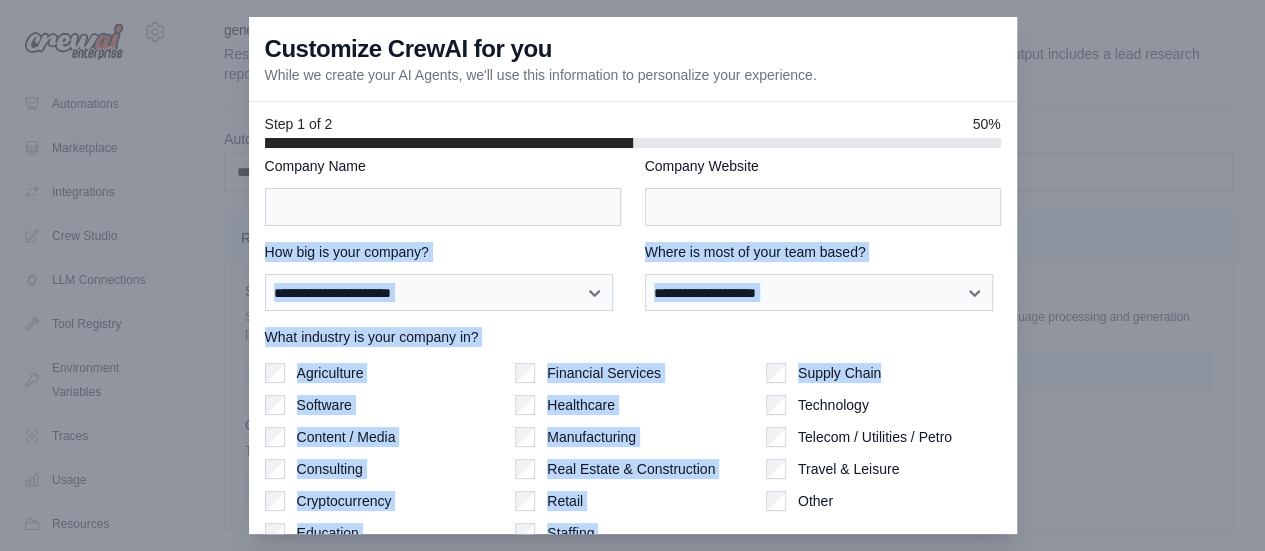 scroll, scrollTop: 186, scrollLeft: 0, axis: vertical 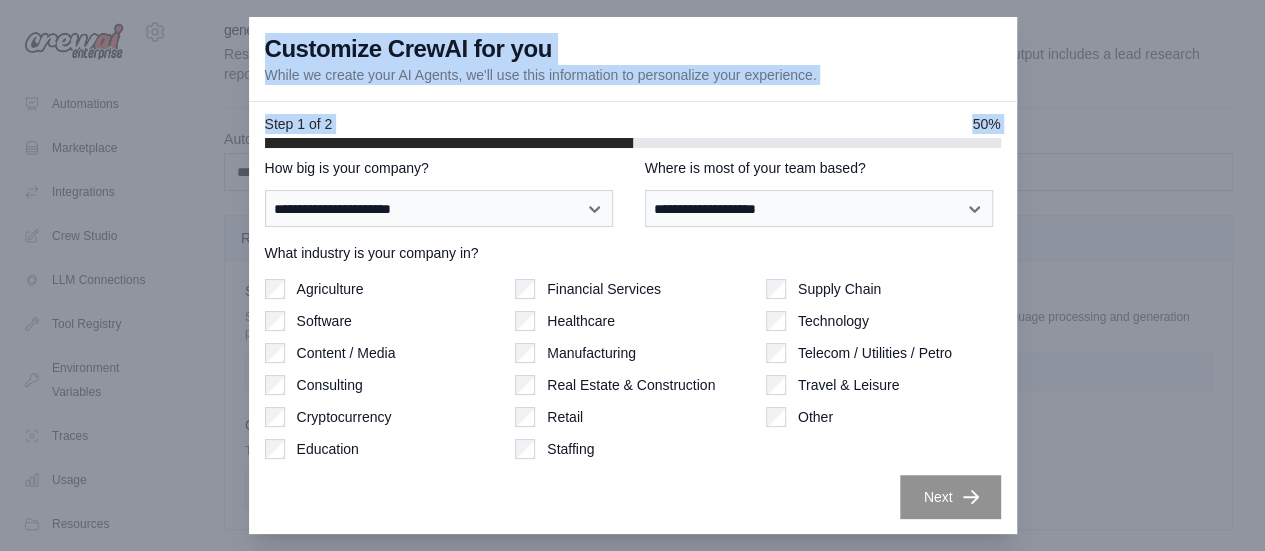 drag, startPoint x: 1016, startPoint y: 275, endPoint x: 1019, endPoint y: 455, distance: 180.025 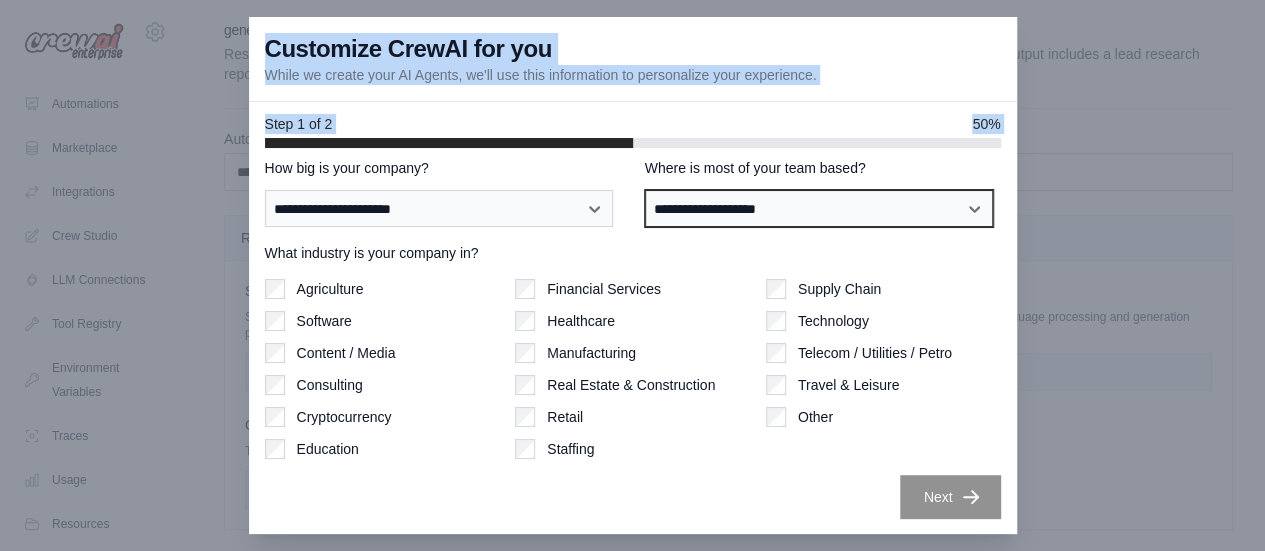 click on "**********" at bounding box center (819, 208) 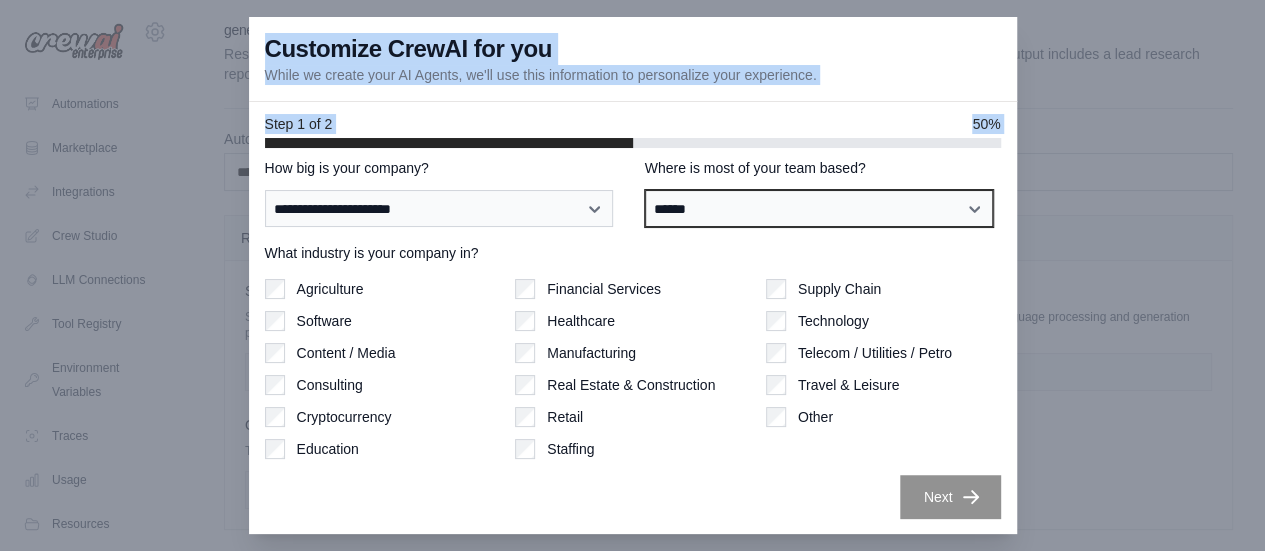 click on "**********" at bounding box center (819, 208) 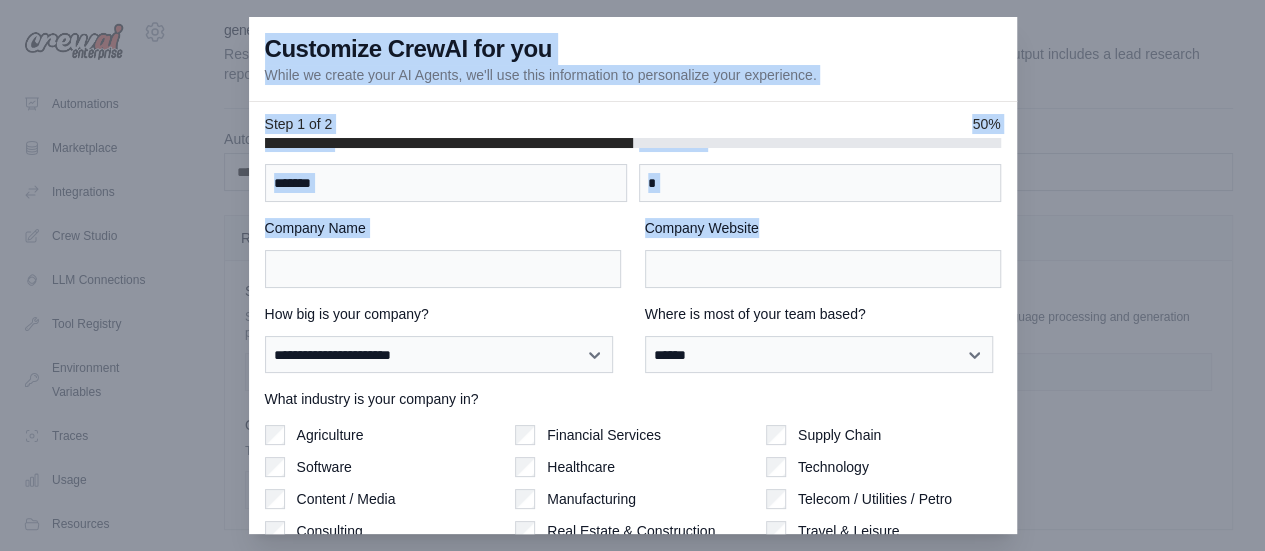scroll, scrollTop: 0, scrollLeft: 0, axis: both 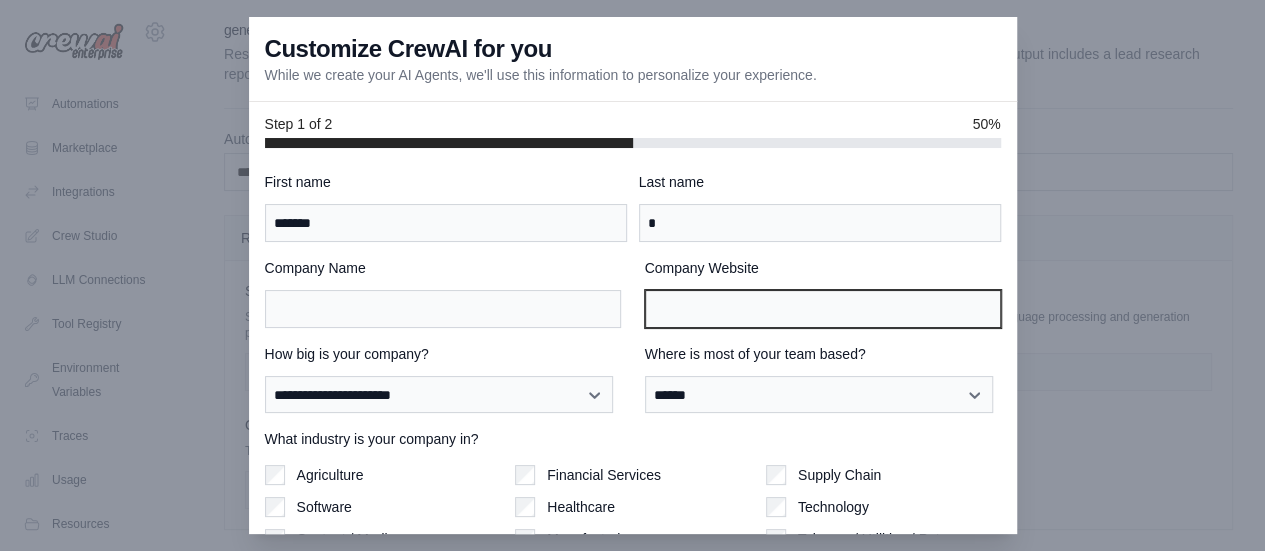 click on "Company Website" at bounding box center [823, 309] 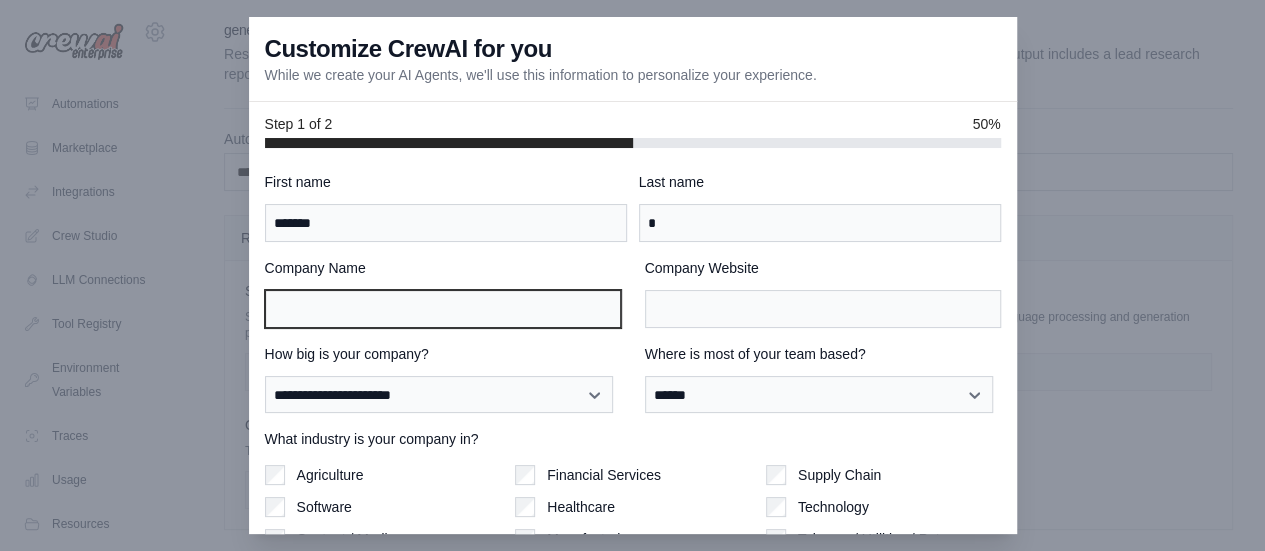 click on "Company Name" at bounding box center (443, 309) 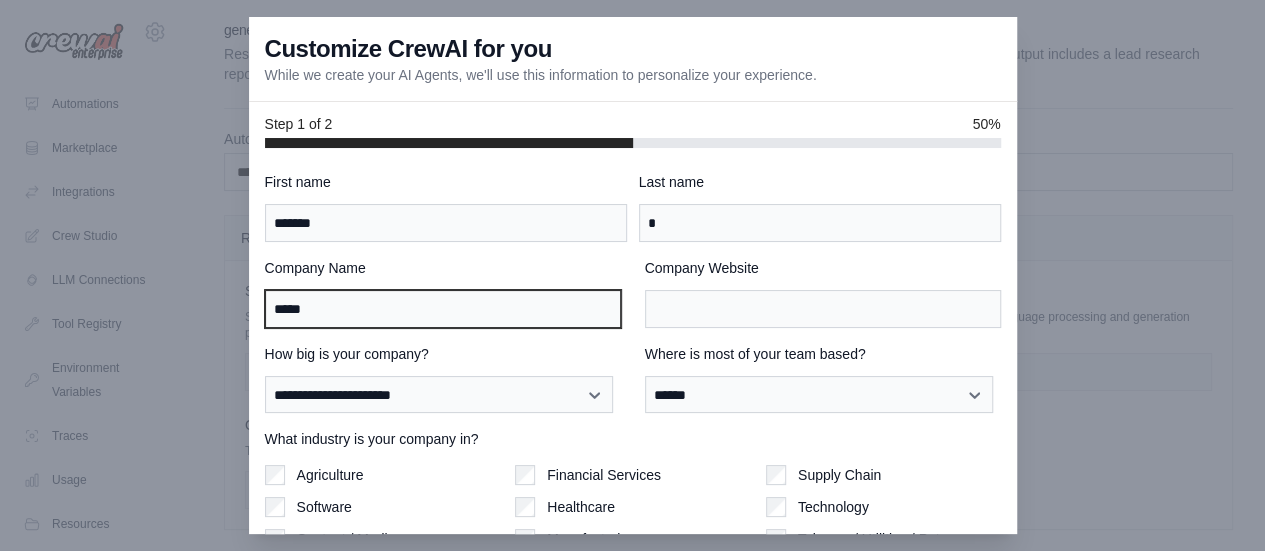 type on "*****" 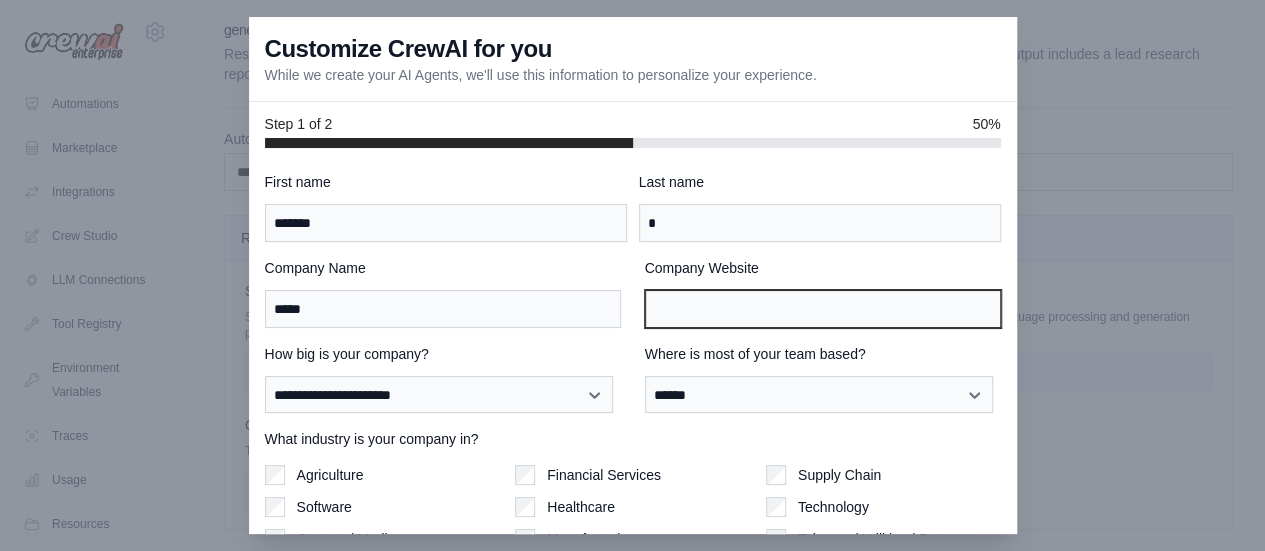 click on "Company Website" at bounding box center [823, 309] 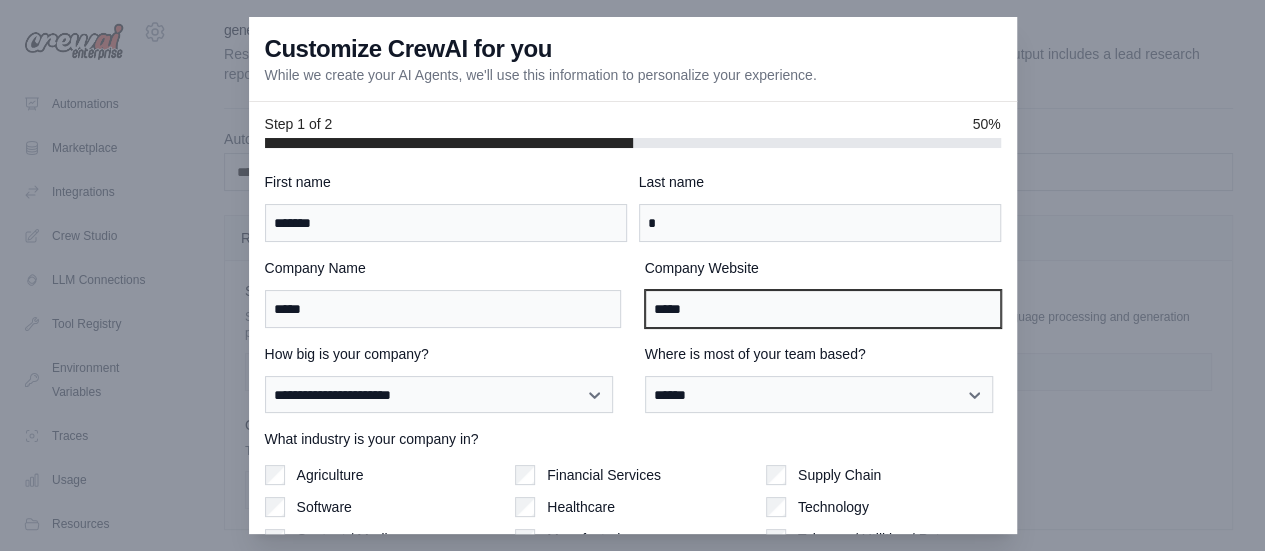 type on "*****" 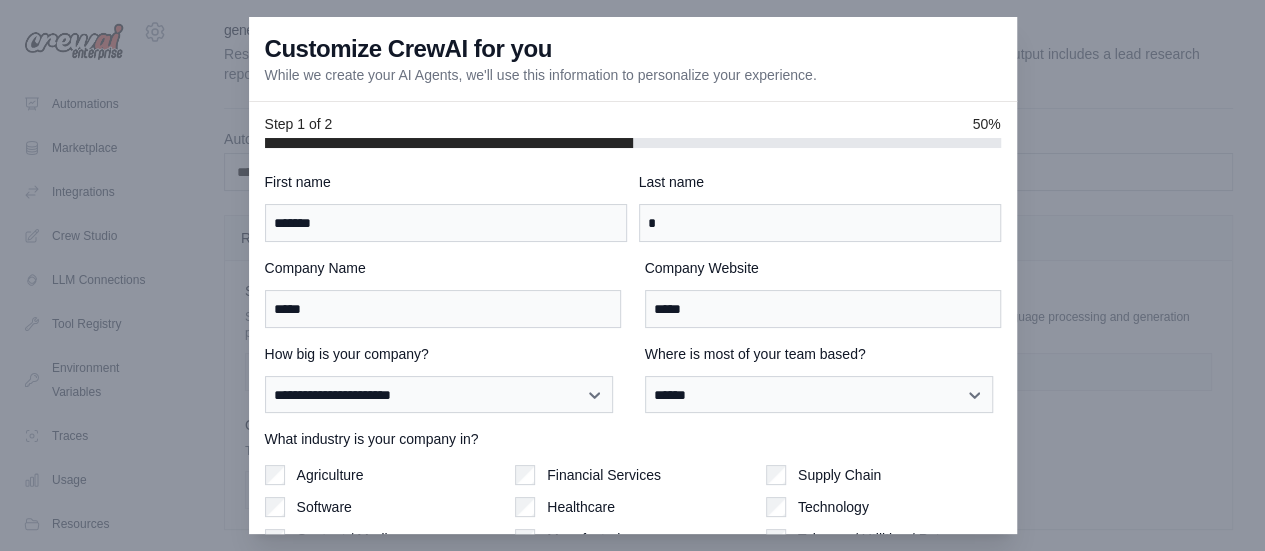 scroll, scrollTop: 186, scrollLeft: 0, axis: vertical 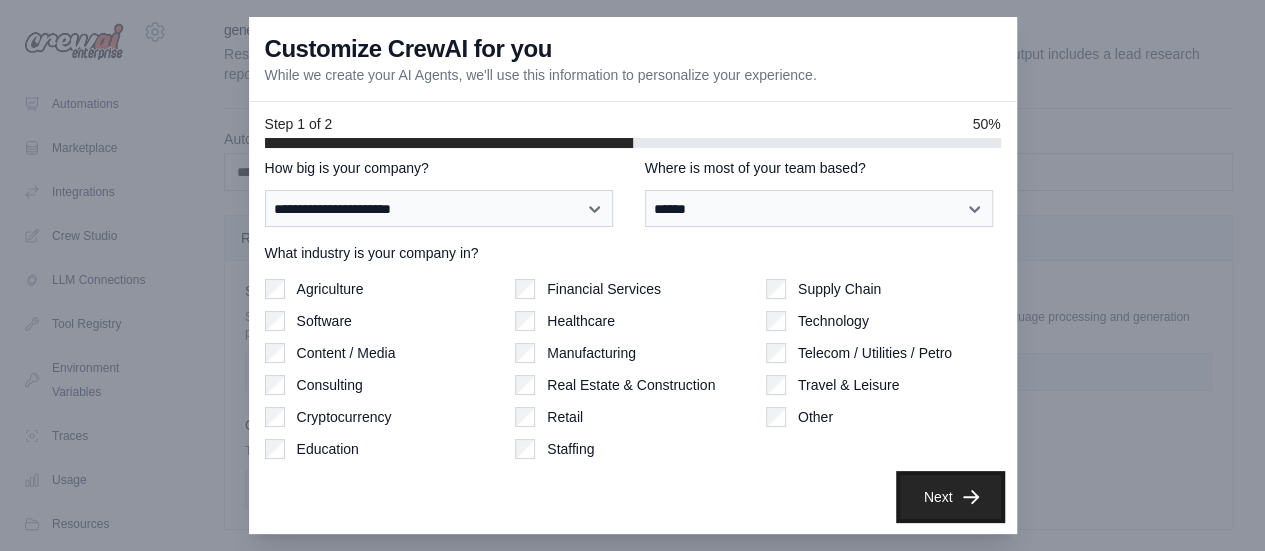 click on "Next" at bounding box center [950, 497] 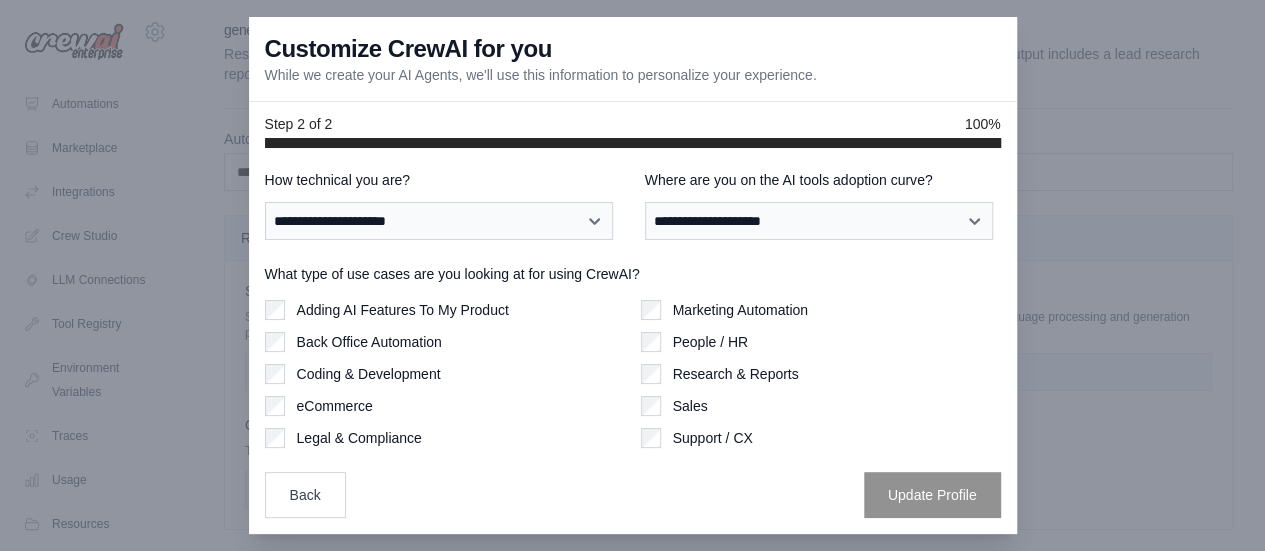 scroll, scrollTop: 94, scrollLeft: 0, axis: vertical 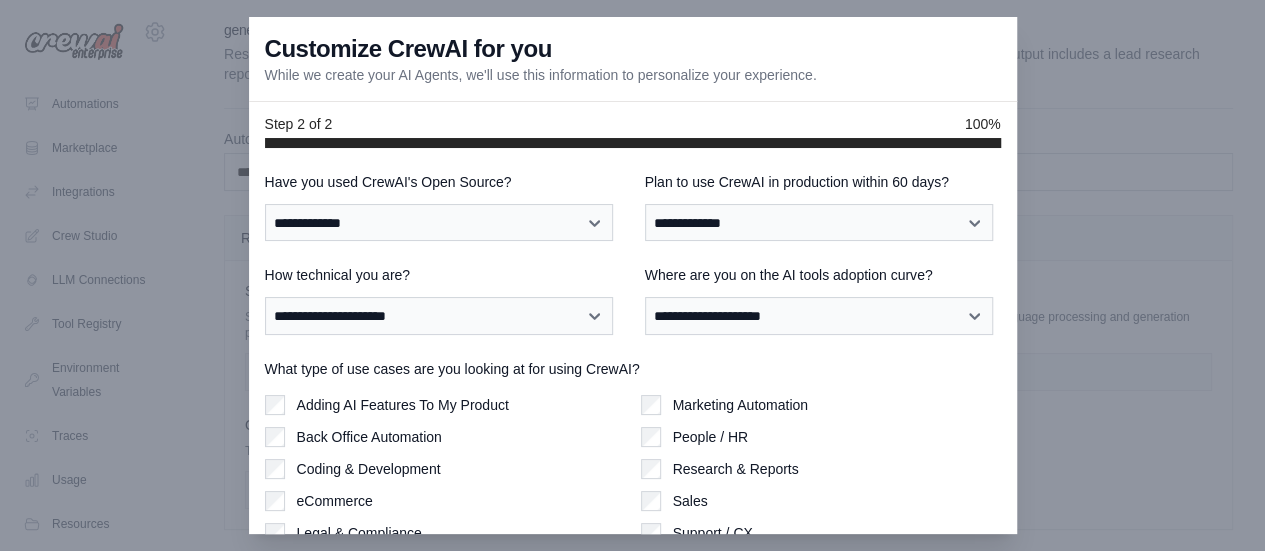 click at bounding box center (633, 143) 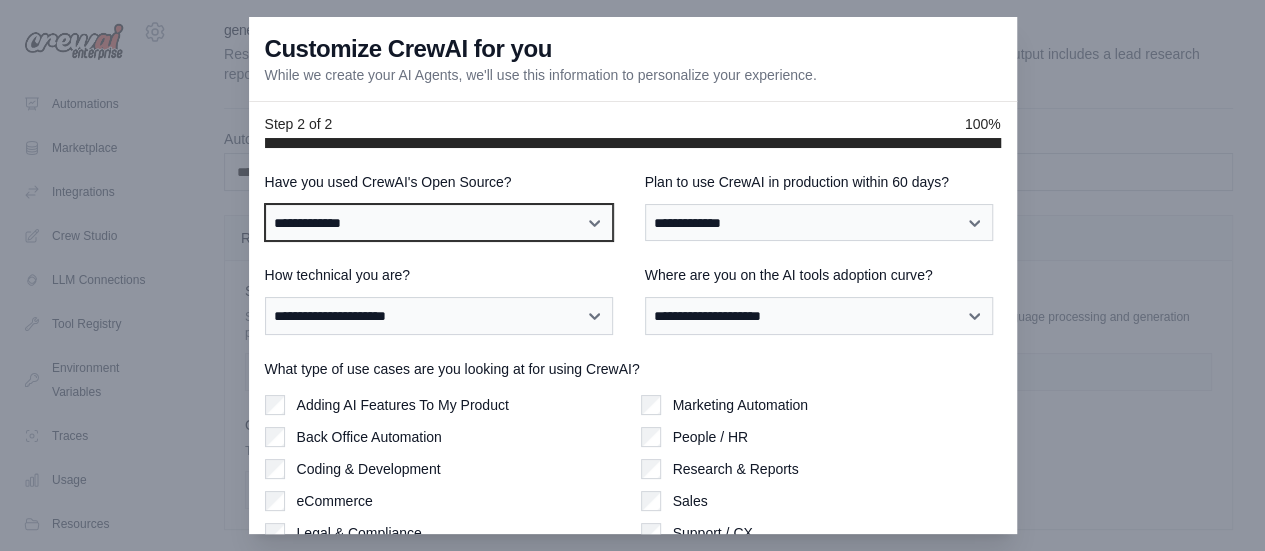 click on "**********" at bounding box center (439, 222) 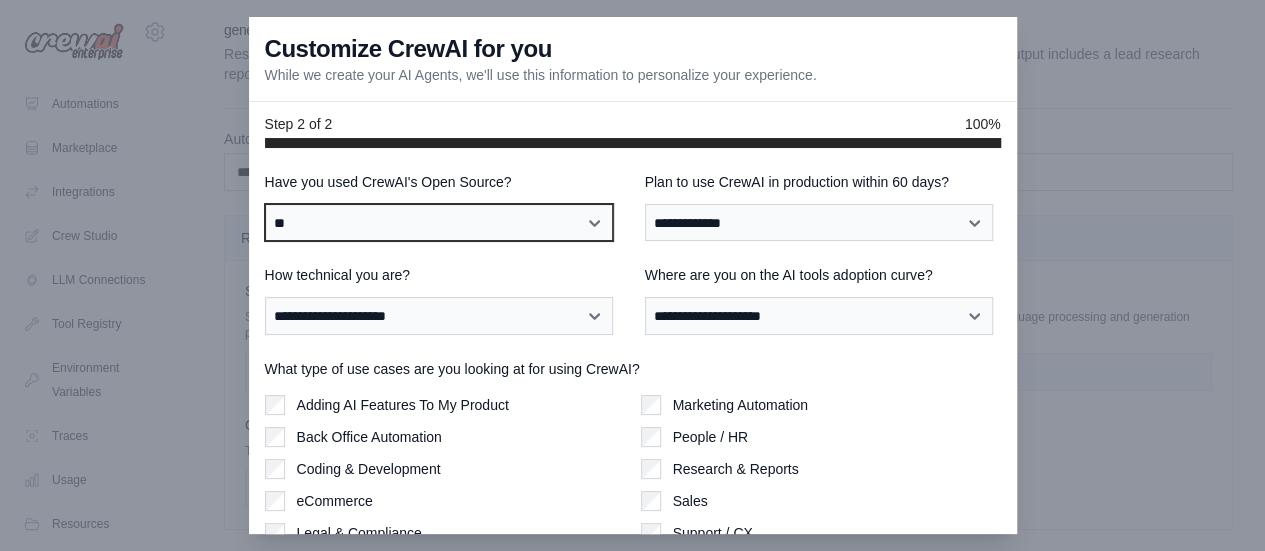 click on "**********" at bounding box center [439, 222] 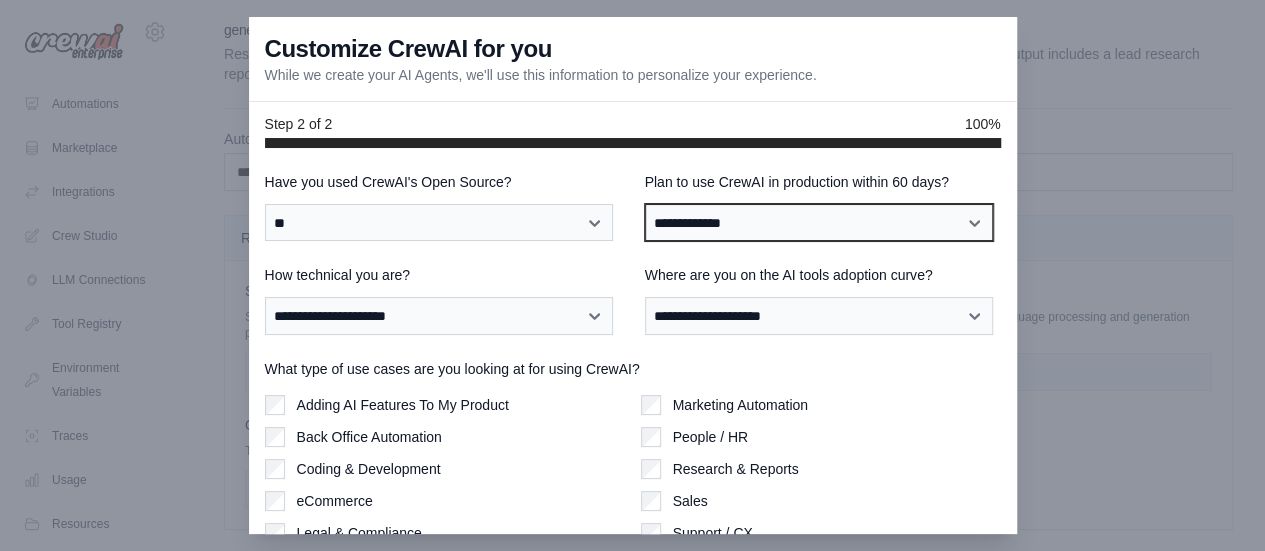 click on "**********" at bounding box center (819, 222) 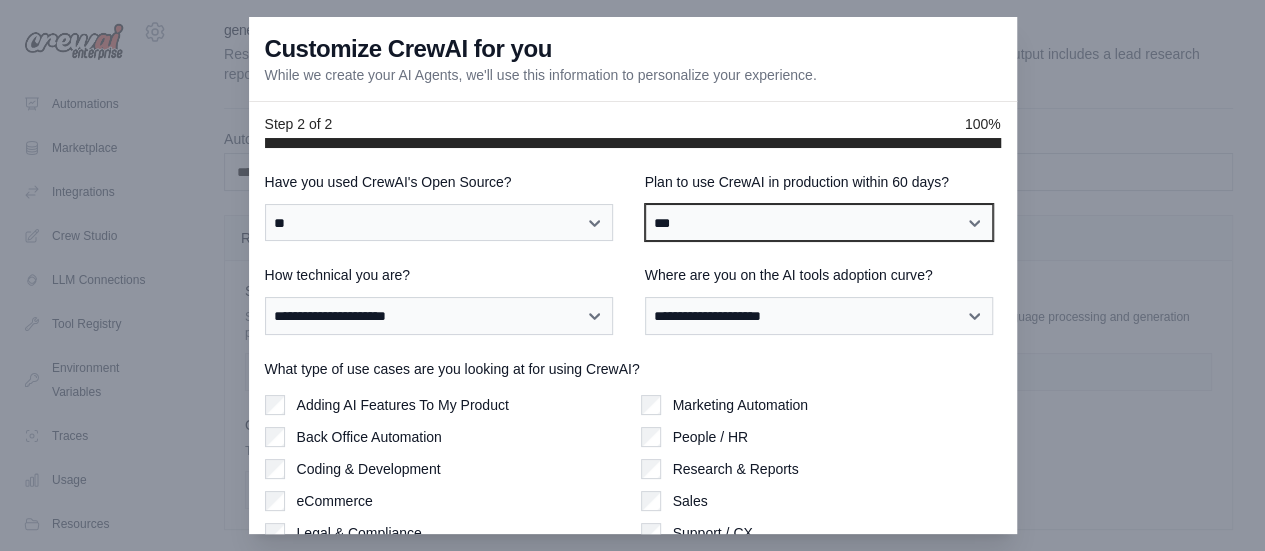 click on "**********" at bounding box center (819, 222) 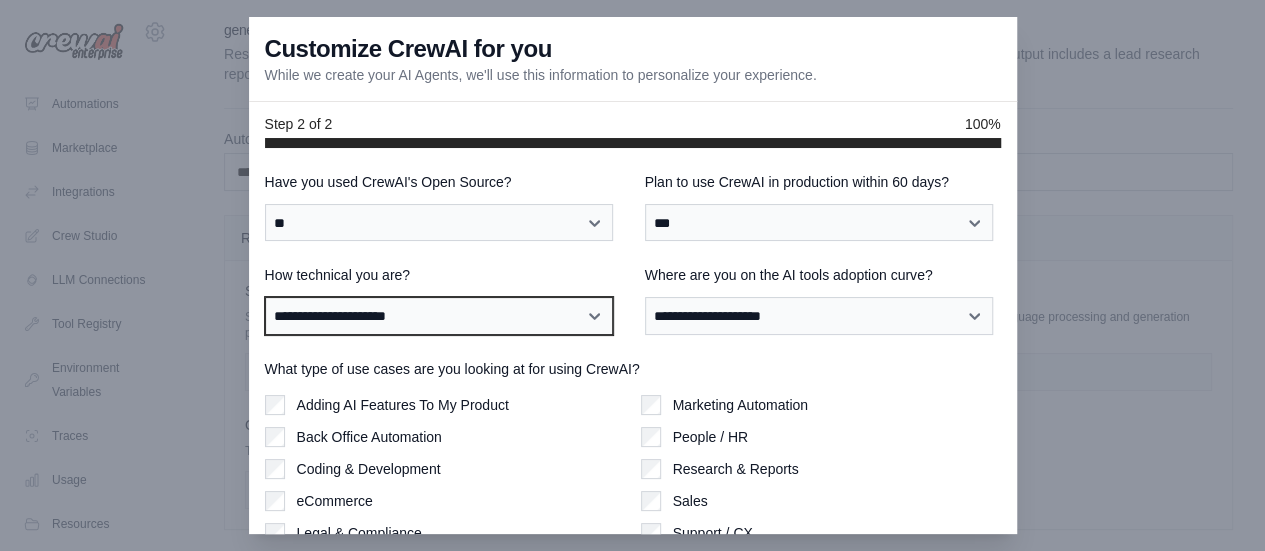 click on "**********" at bounding box center (439, 315) 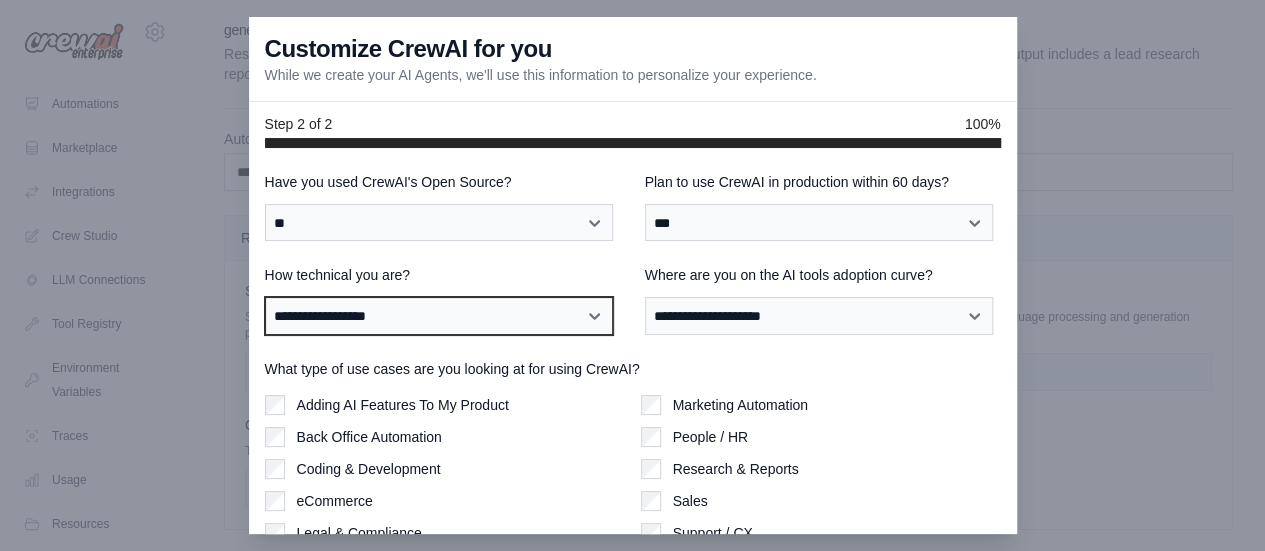 click on "**********" at bounding box center [439, 315] 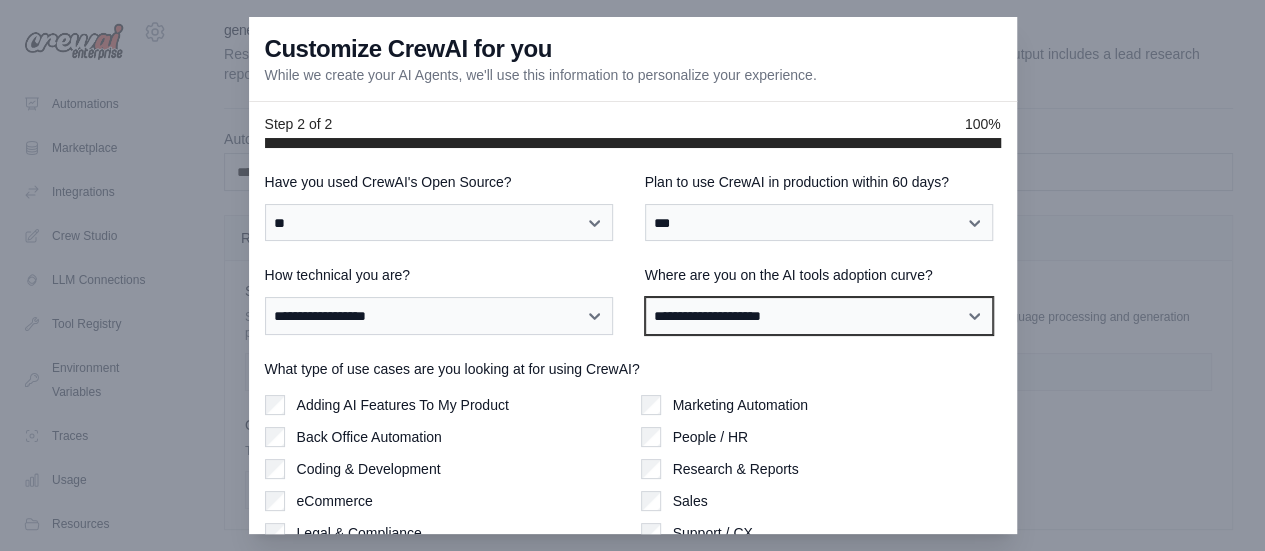 click on "**********" at bounding box center (819, 315) 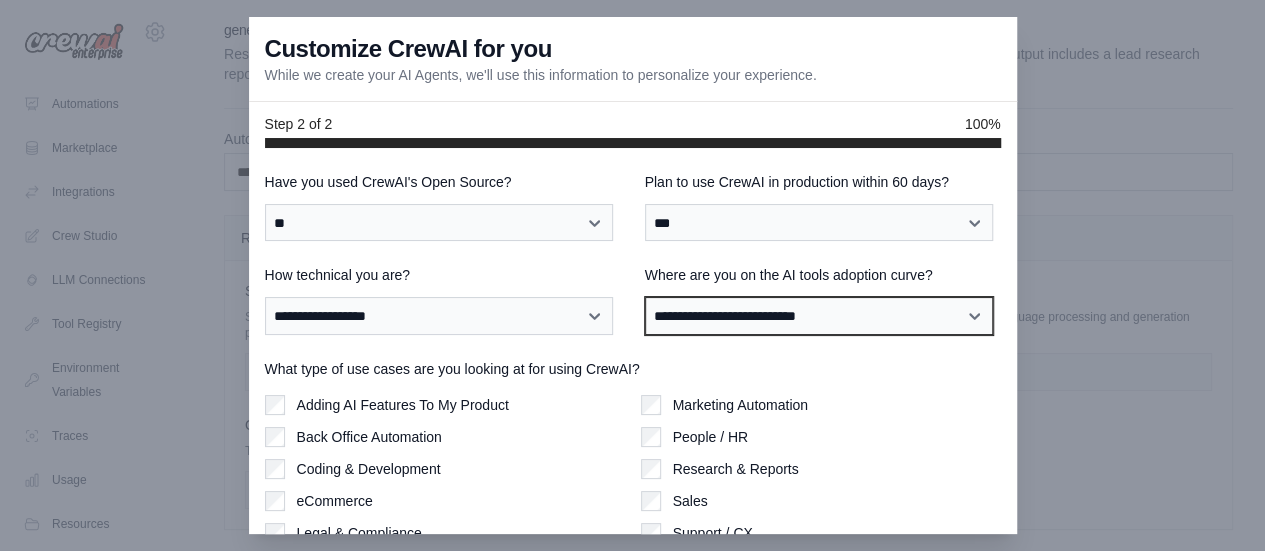 click on "**********" at bounding box center [819, 315] 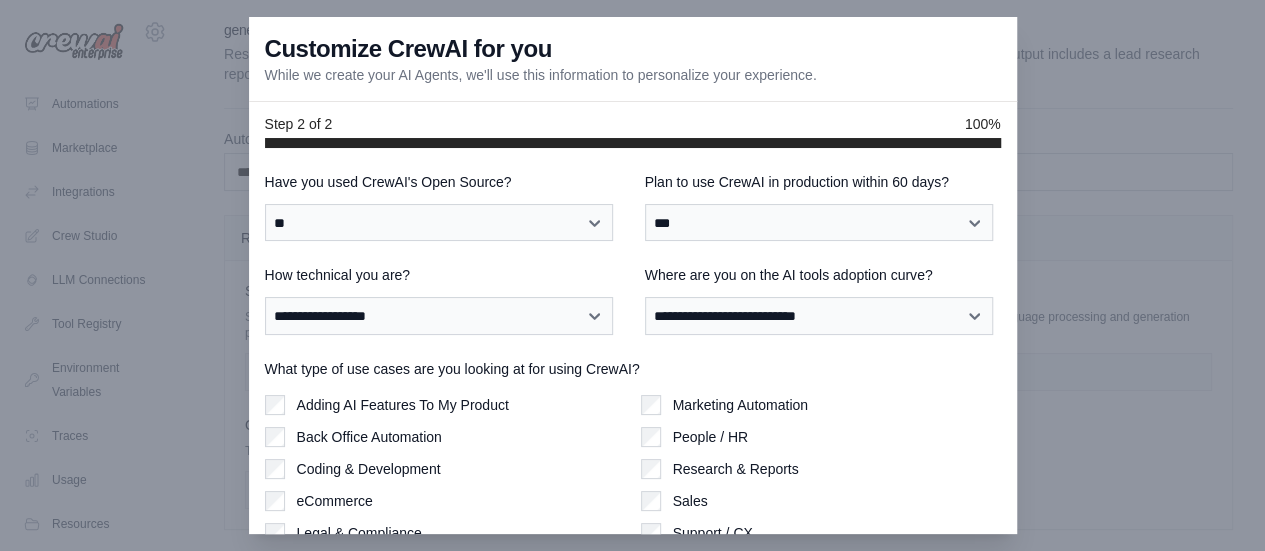 click at bounding box center [632, 275] 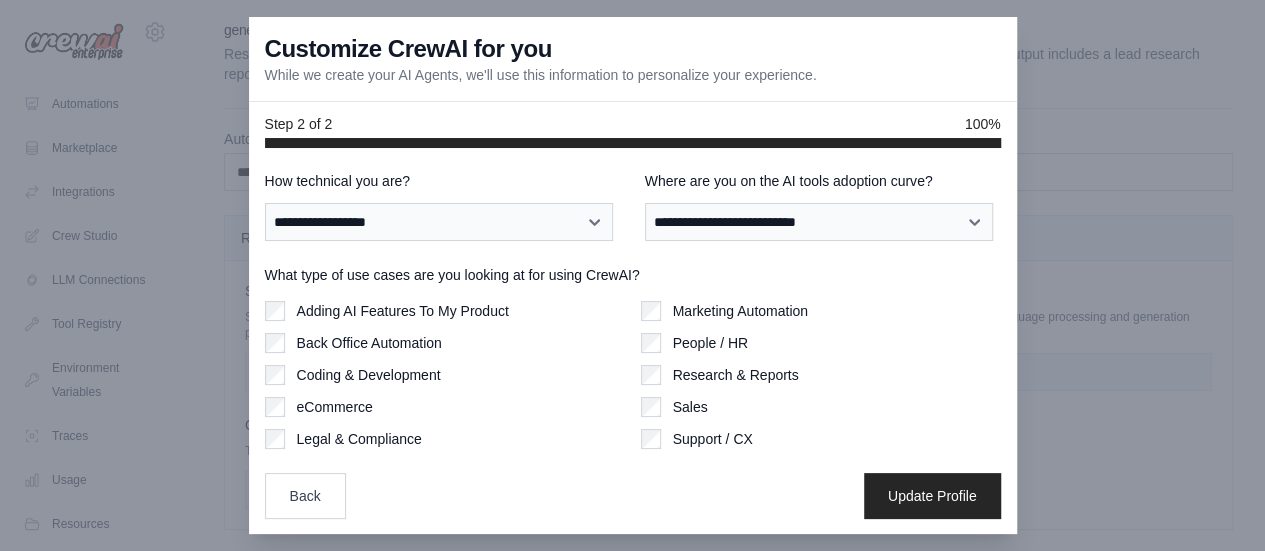 click on "Marketing Automation
People / HR
Research & Reports
Sales
Support / CX" at bounding box center [821, 375] 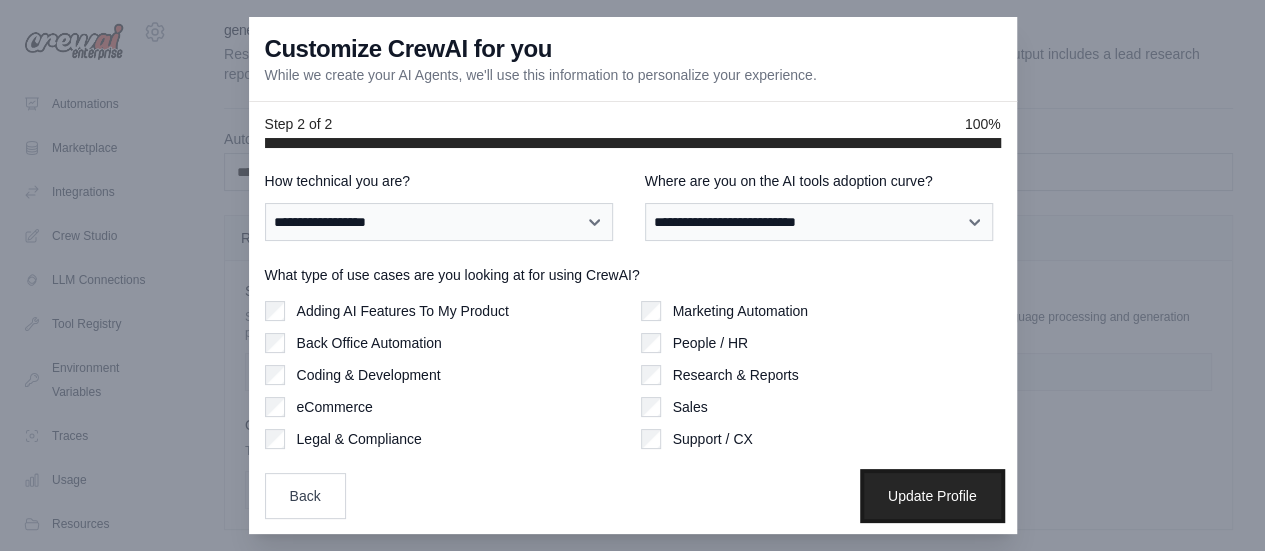 click on "Update Profile" at bounding box center [932, 496] 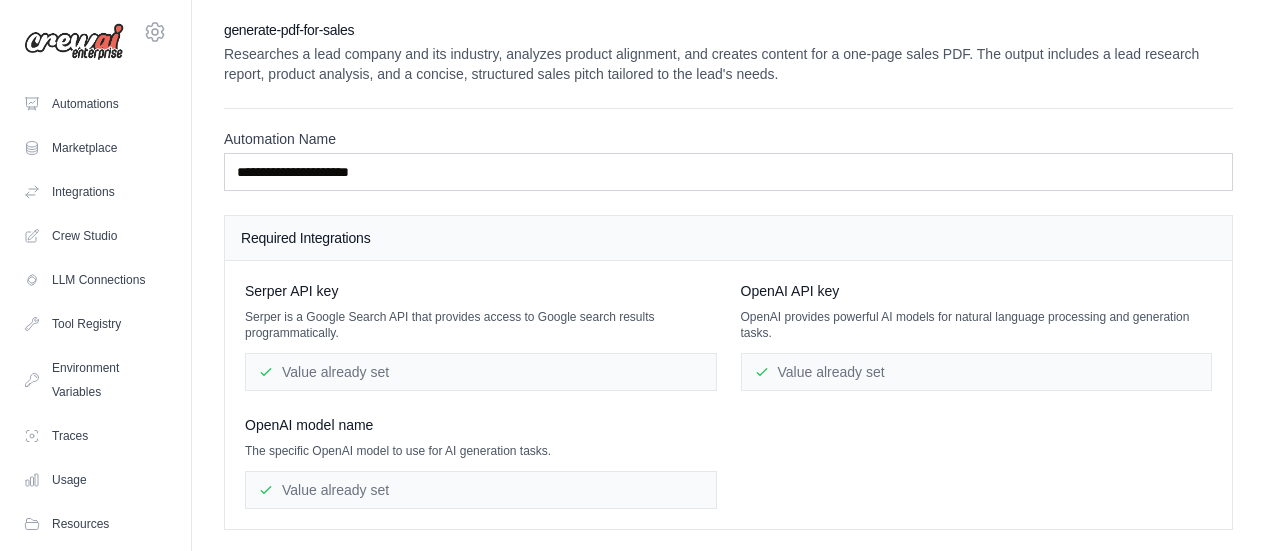 scroll, scrollTop: 93, scrollLeft: 0, axis: vertical 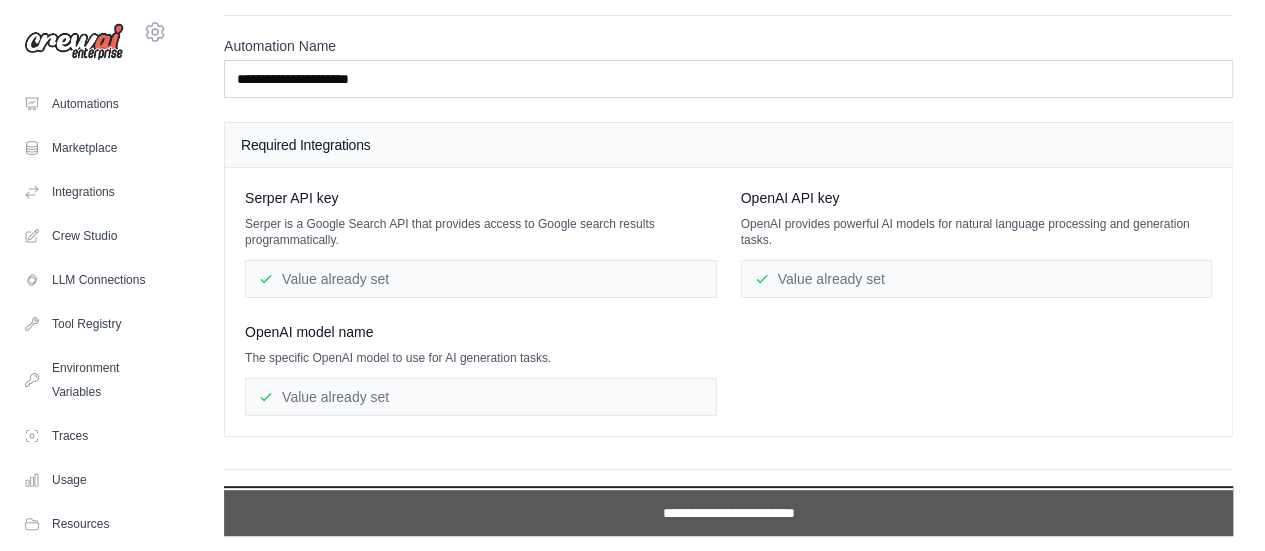 click on "**********" at bounding box center [728, 513] 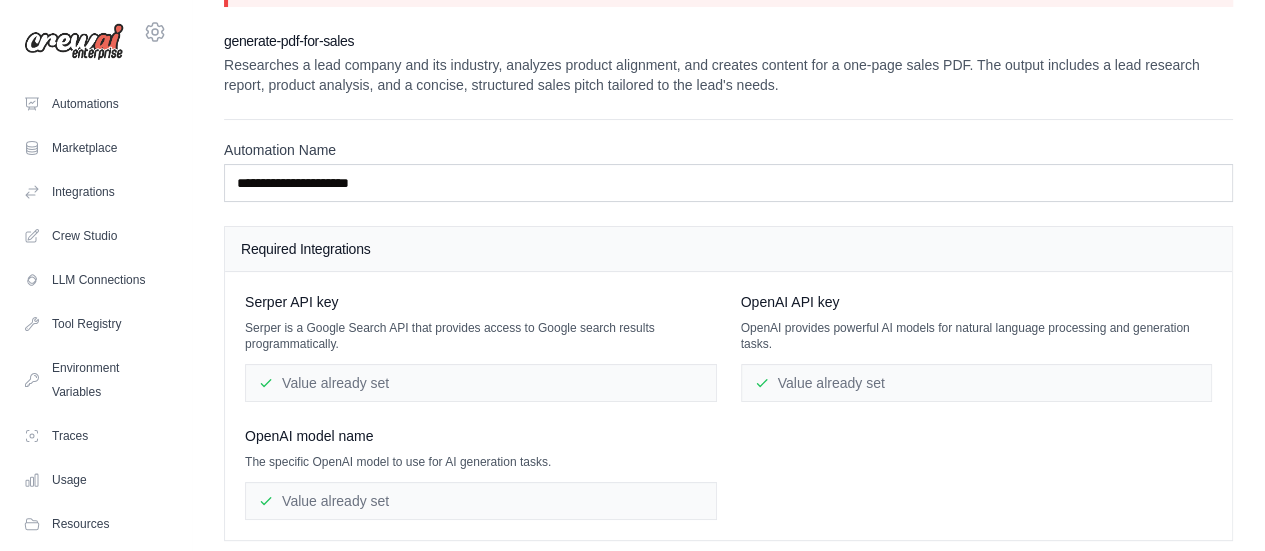 scroll, scrollTop: 0, scrollLeft: 0, axis: both 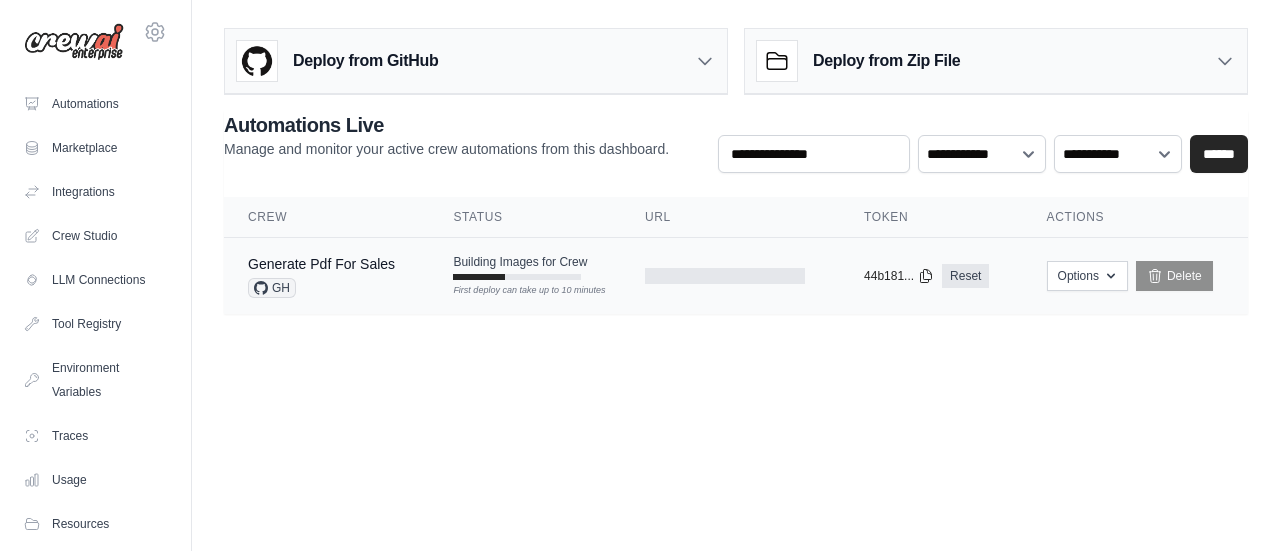 click on "First deploy can take up to 10 minutes" at bounding box center [517, 277] 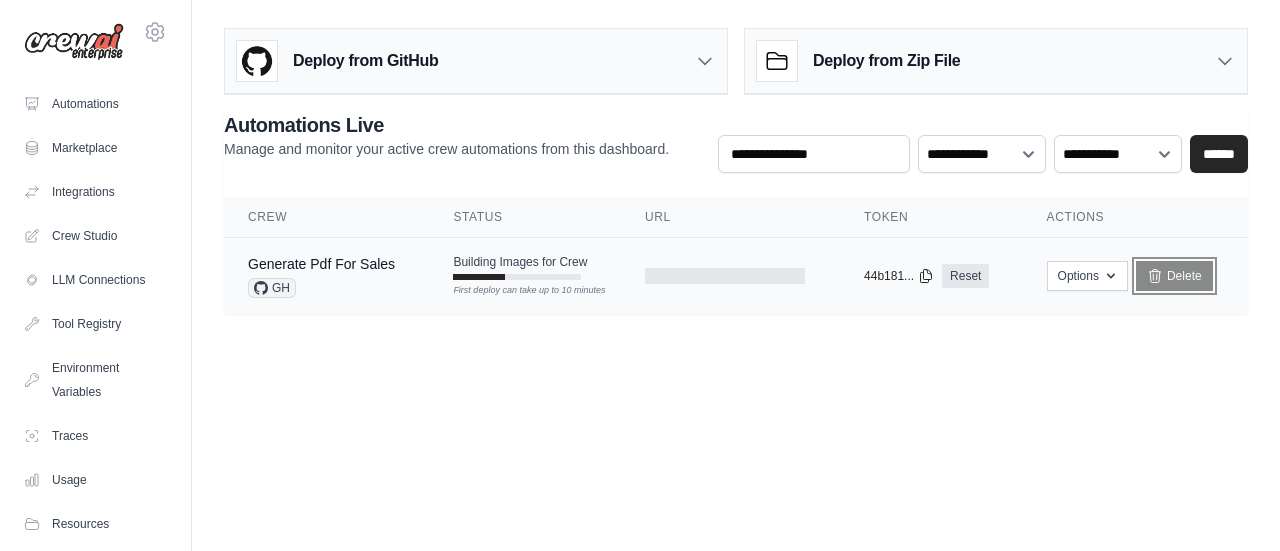 click 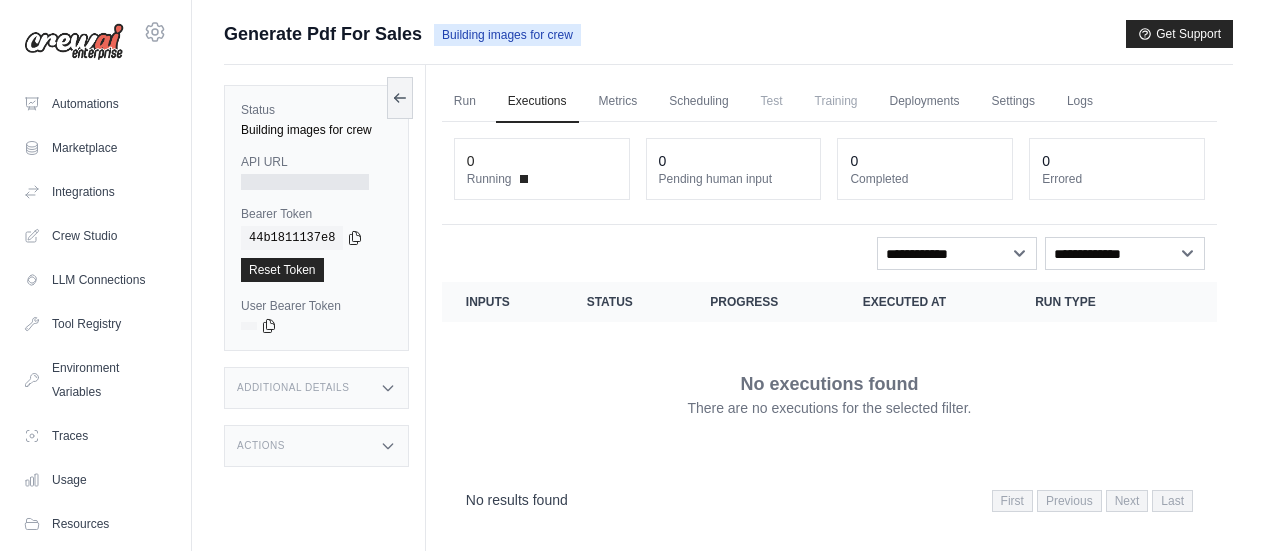 scroll, scrollTop: 0, scrollLeft: 0, axis: both 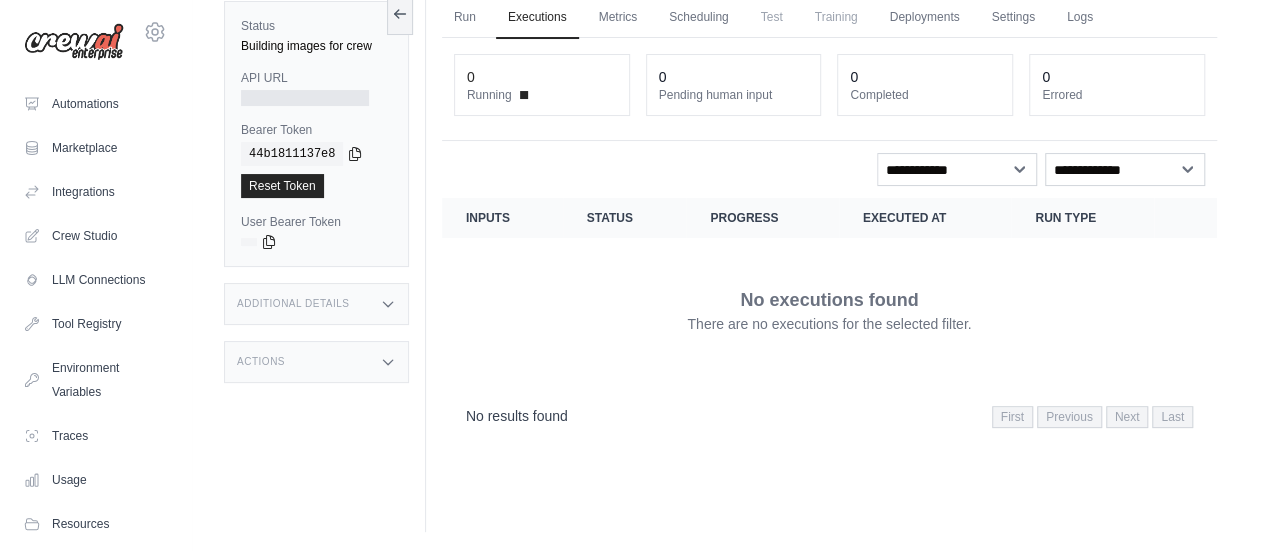 drag, startPoint x: 1256, startPoint y: 332, endPoint x: 1206, endPoint y: 271, distance: 78.873314 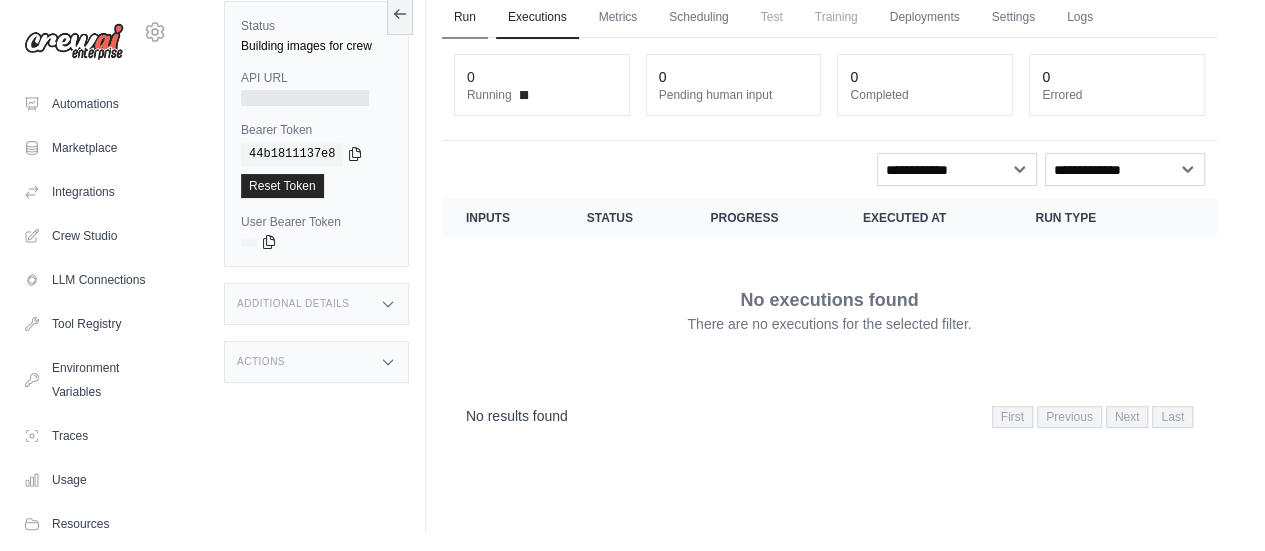 click on "Run" at bounding box center [465, 18] 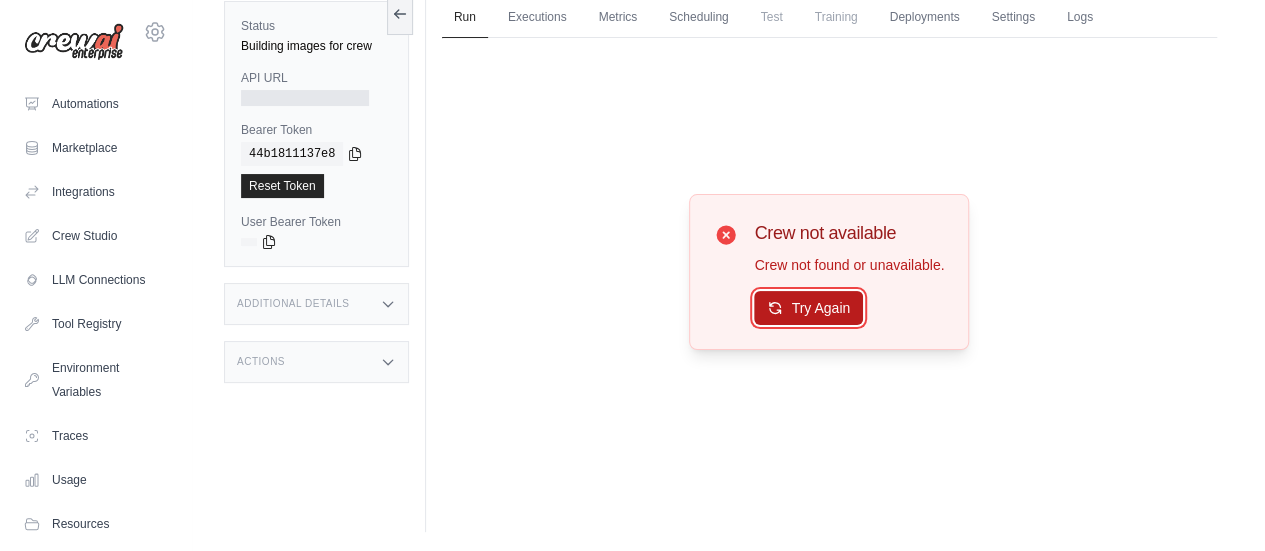 click on "Try Again" at bounding box center (808, 308) 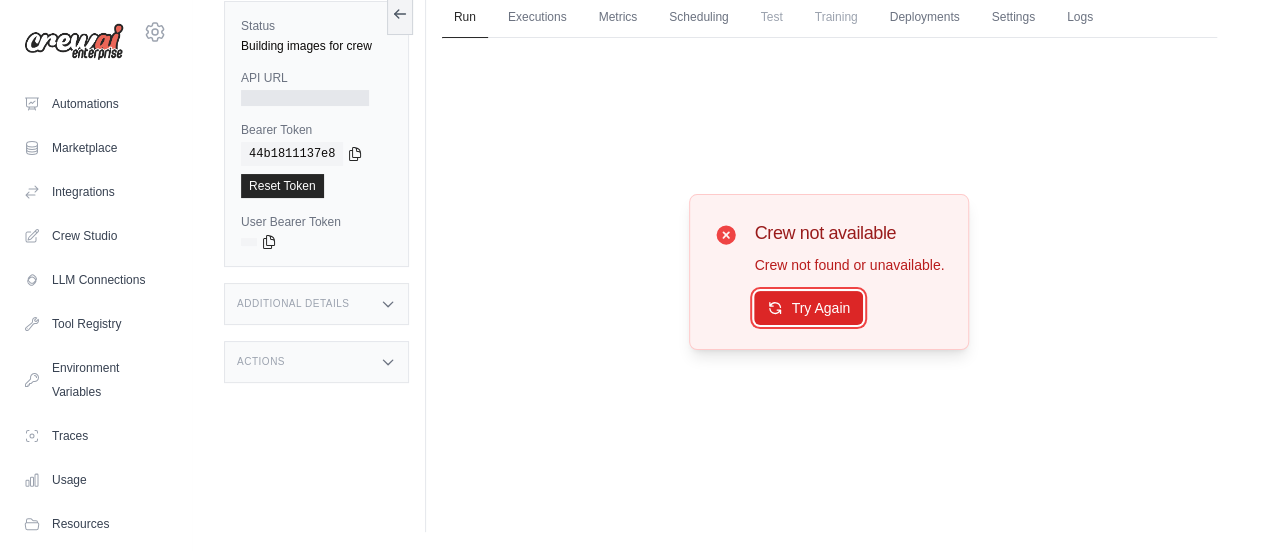 click on "Try Again" at bounding box center (808, 308) 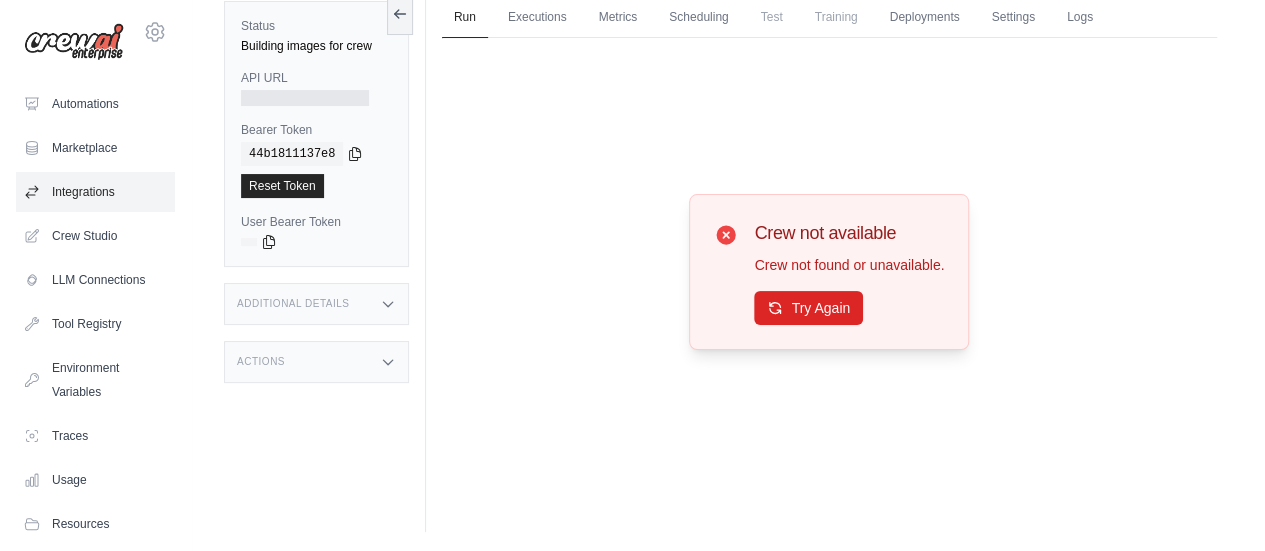 click on "Integrations" at bounding box center (95, 192) 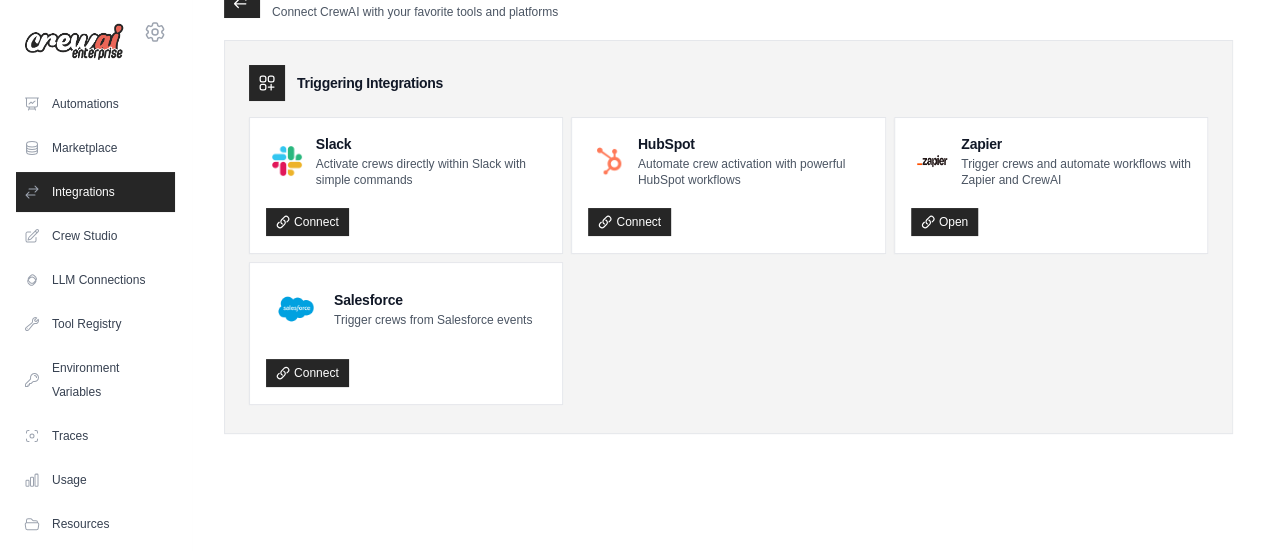 scroll, scrollTop: 0, scrollLeft: 0, axis: both 